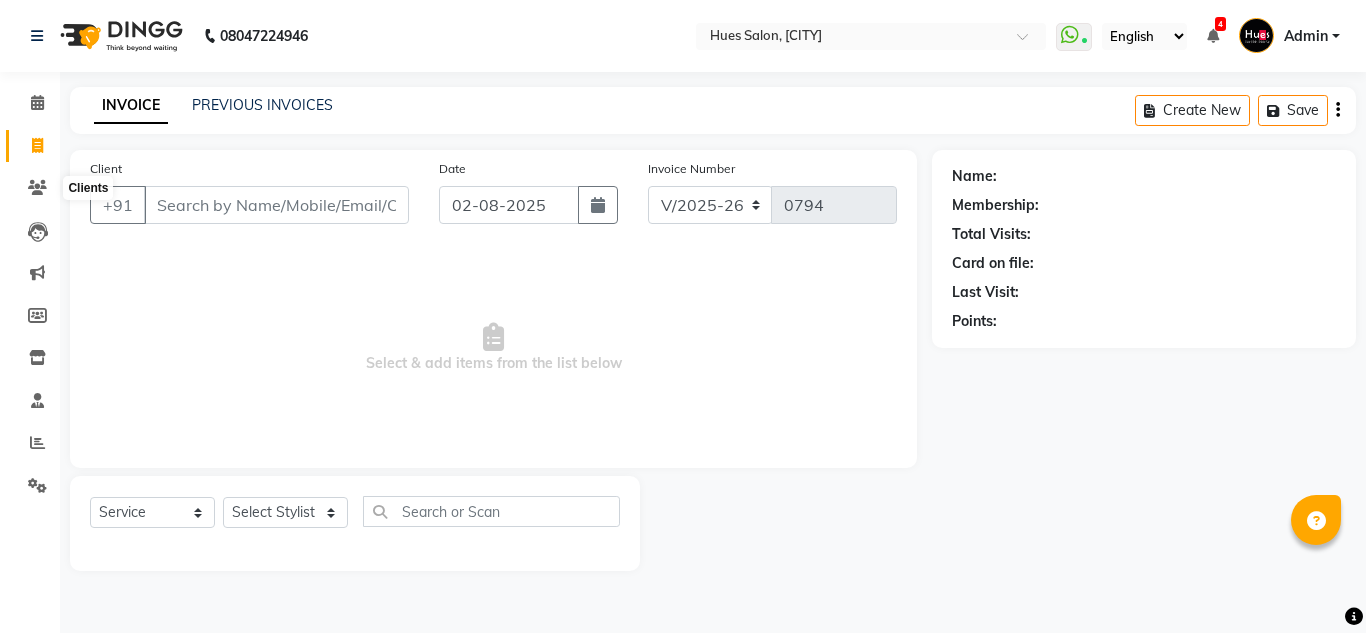select on "3460" 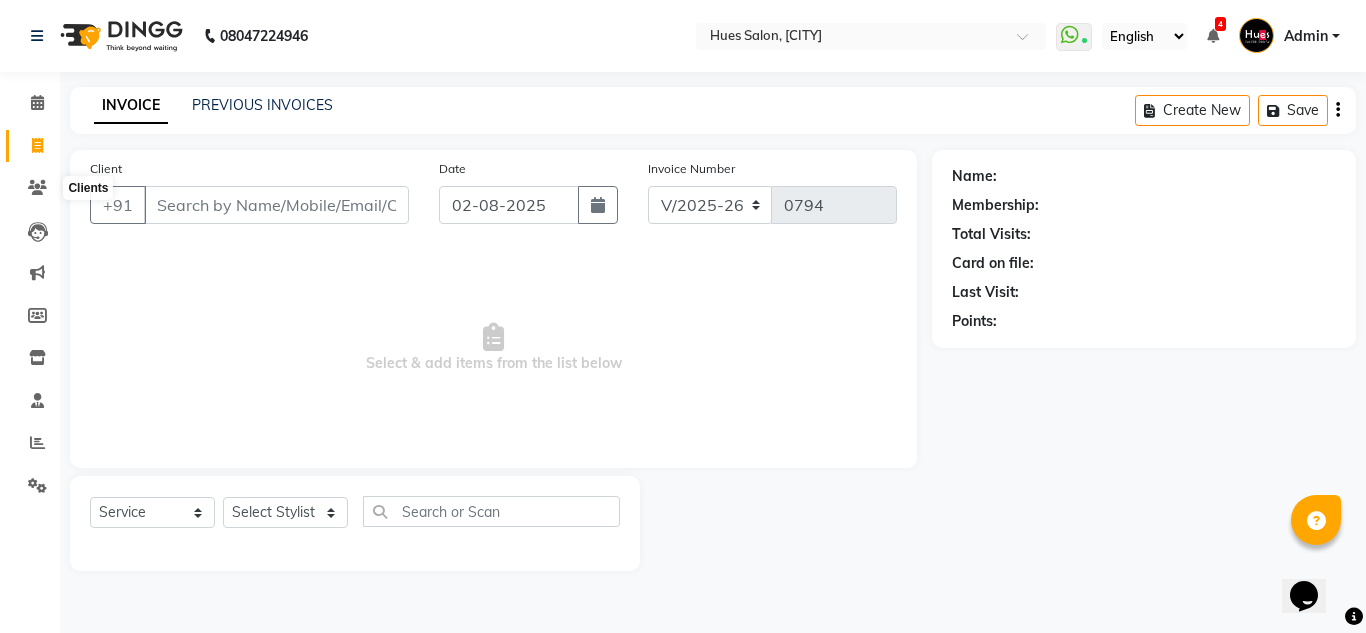 scroll, scrollTop: 0, scrollLeft: 0, axis: both 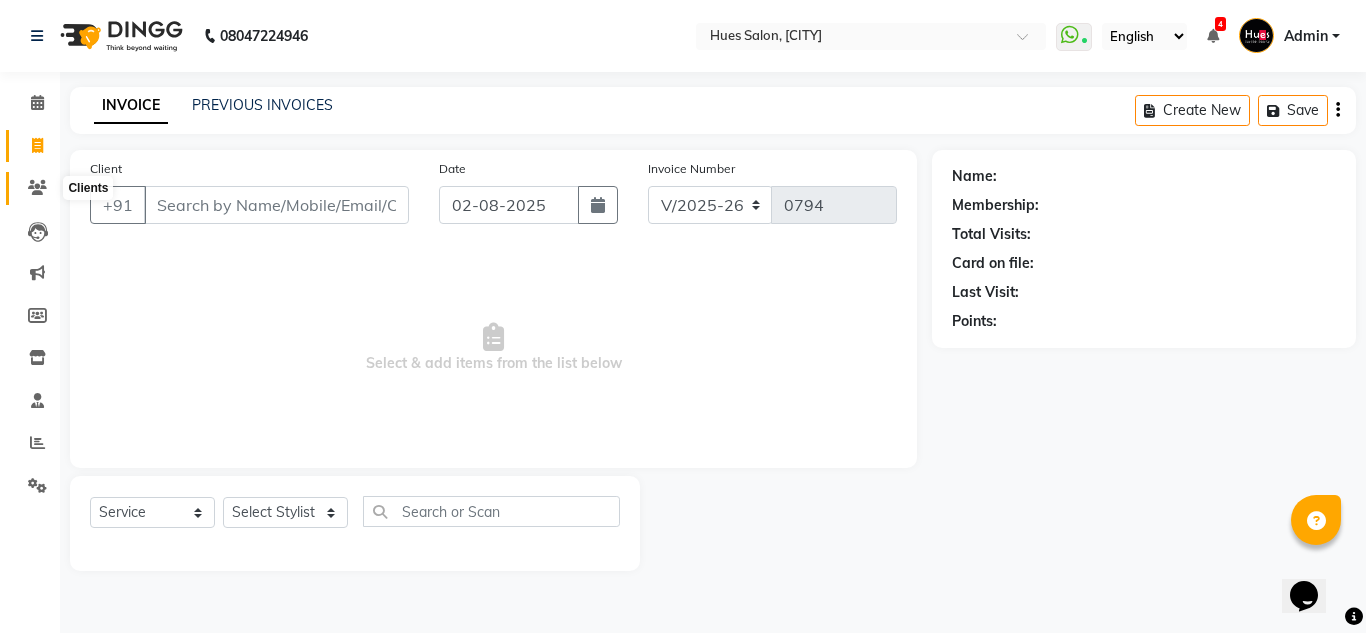 click 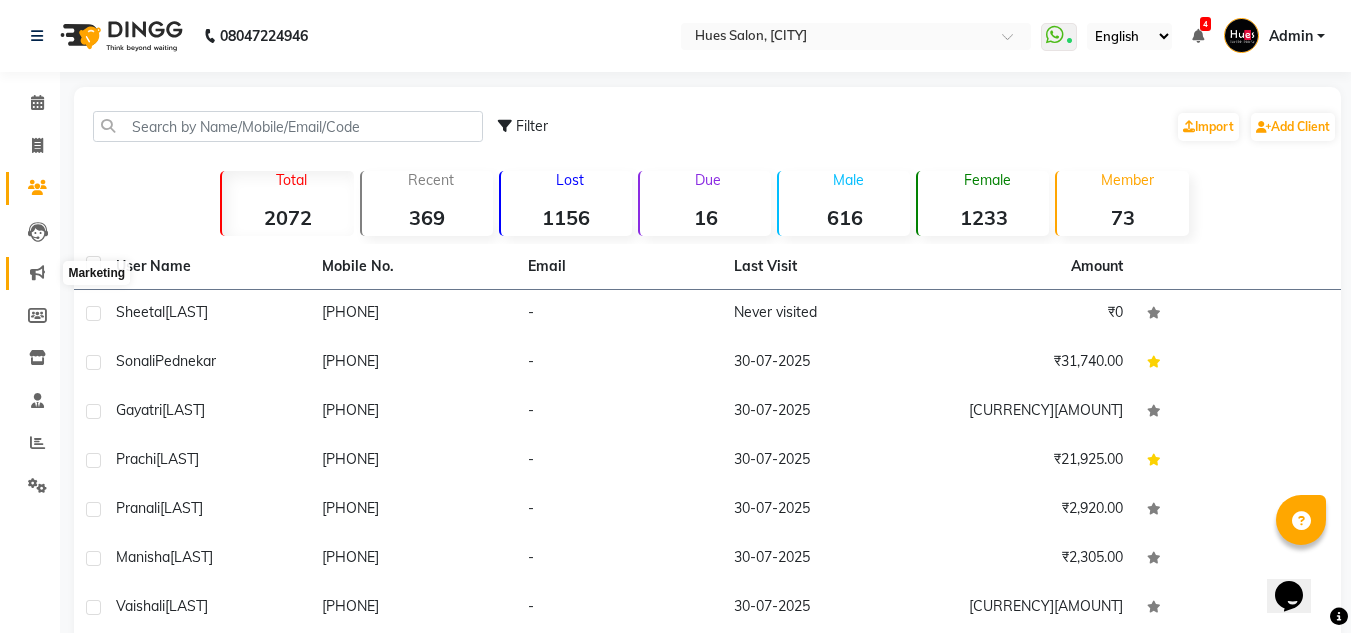 click 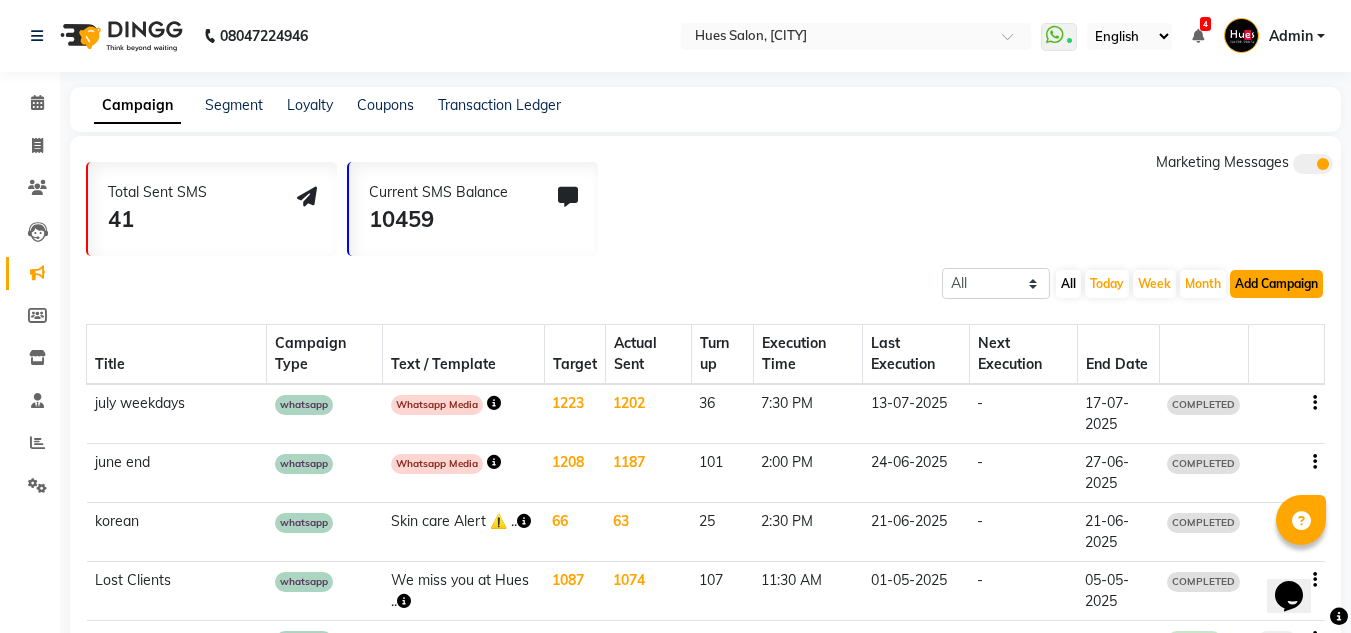 click on "Add Campaign" at bounding box center [1276, 284] 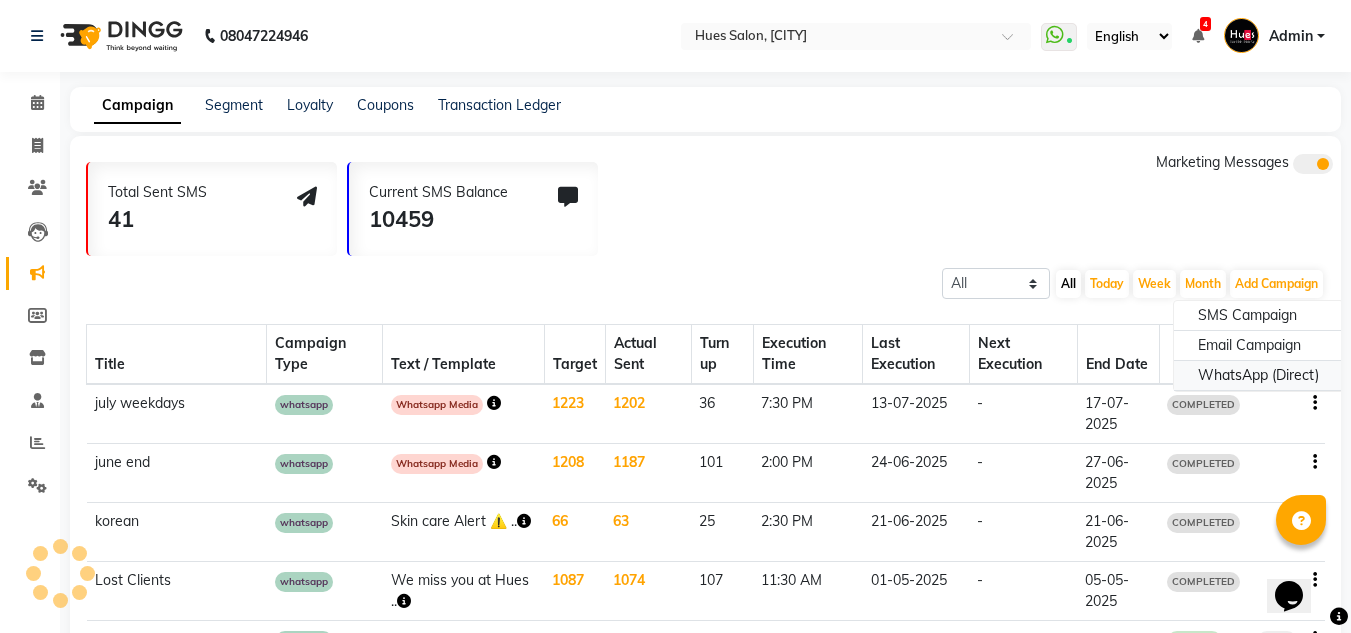 click on "WhatsApp (Direct)" 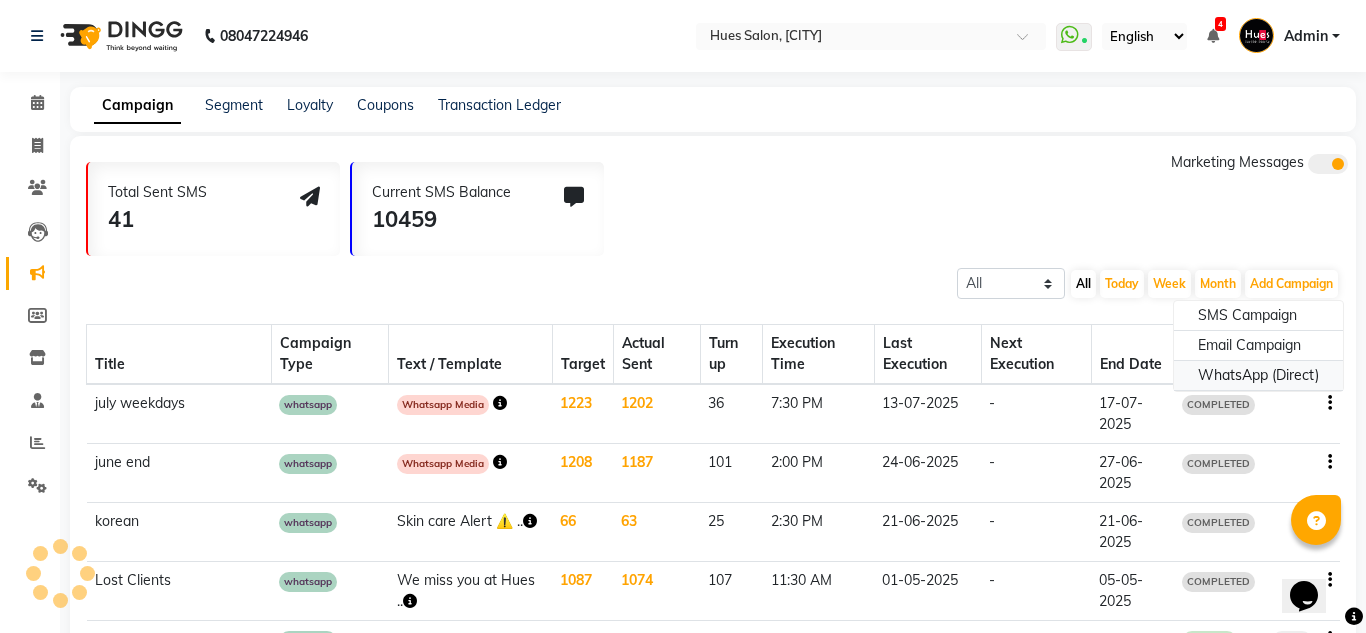 select on "2" 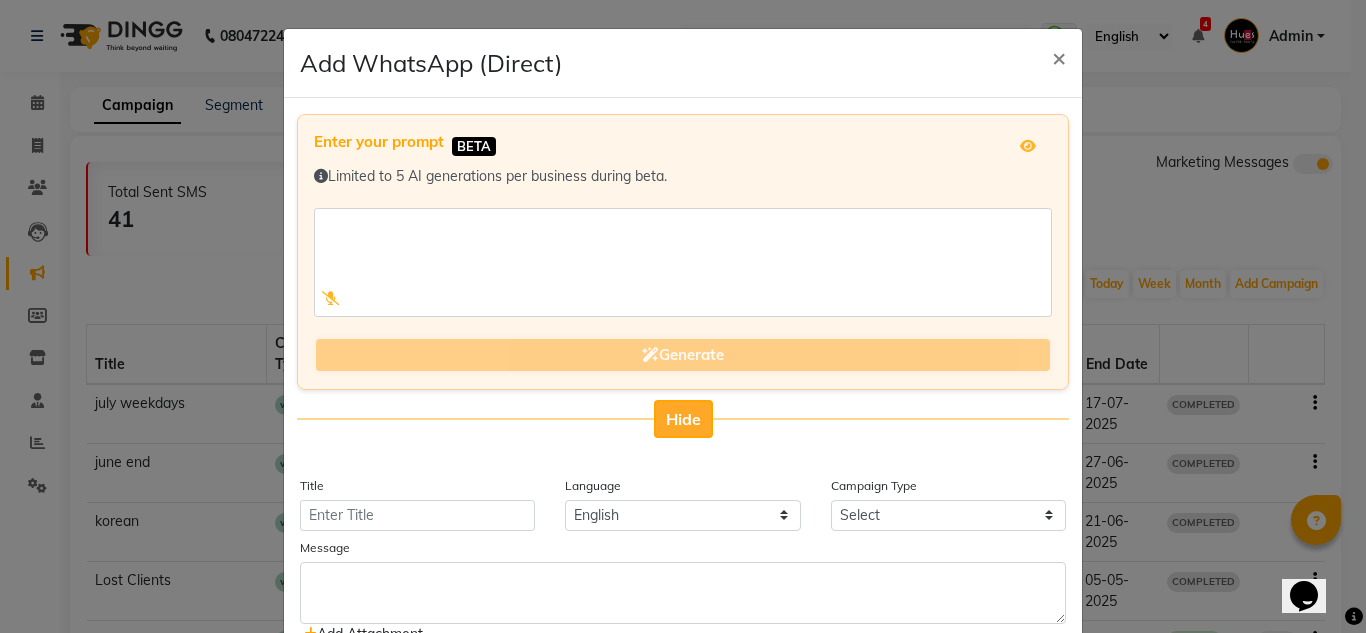 click on "Hide" 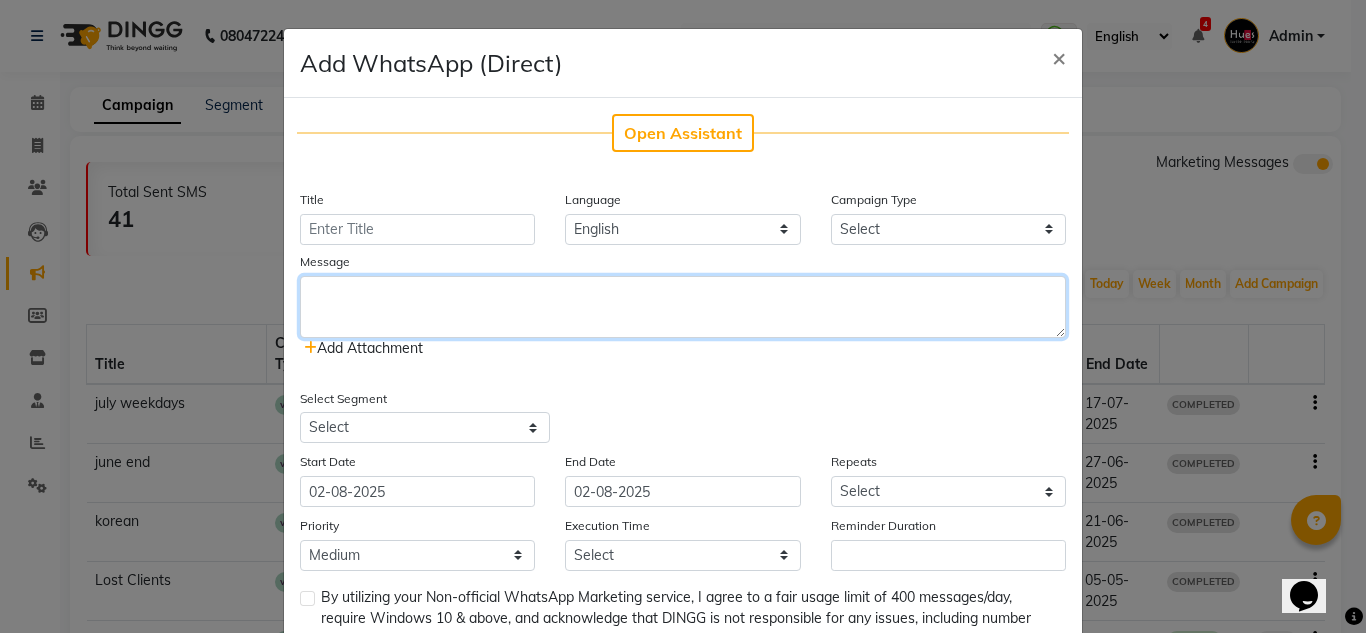 click at bounding box center [683, 307] 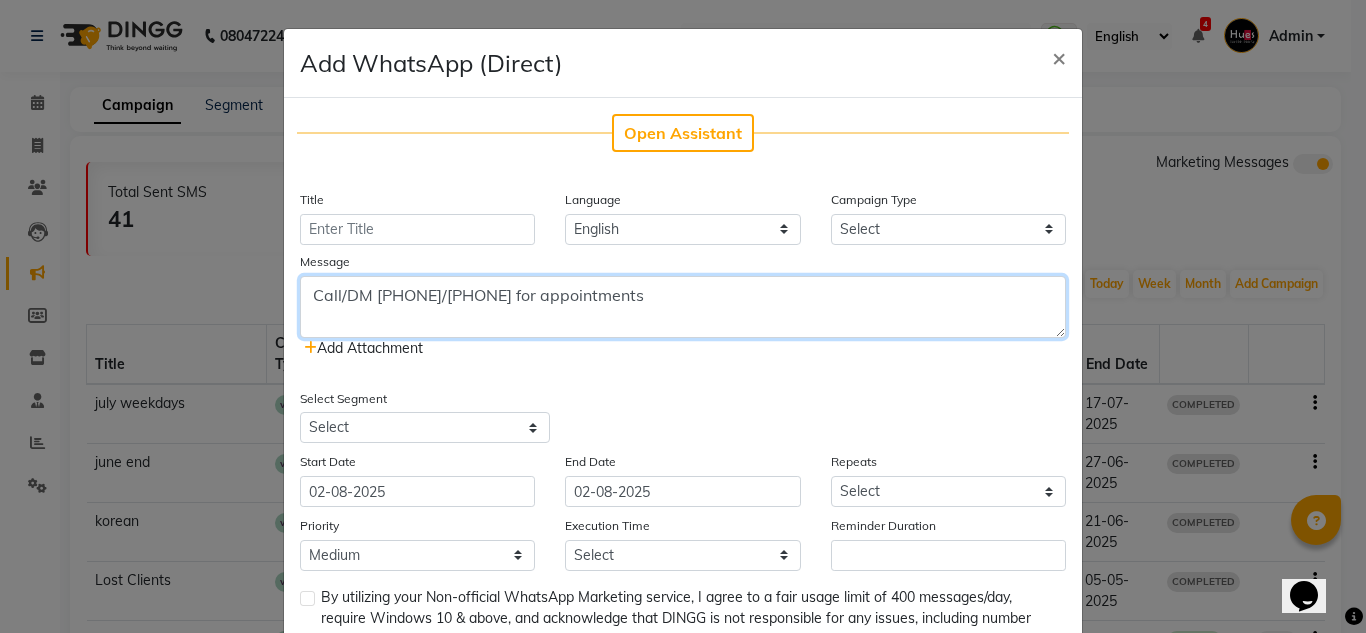 scroll, scrollTop: 328, scrollLeft: 0, axis: vertical 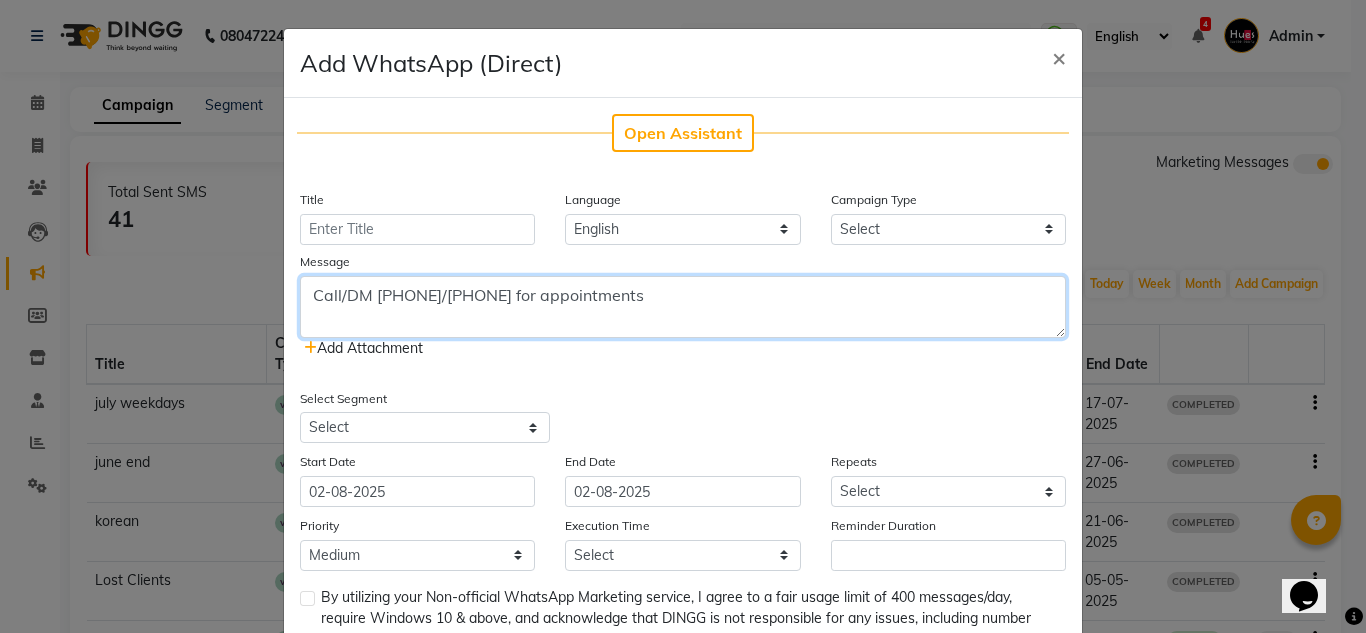 type on "Call/DM [PHONE]/[PHONE] for appointments" 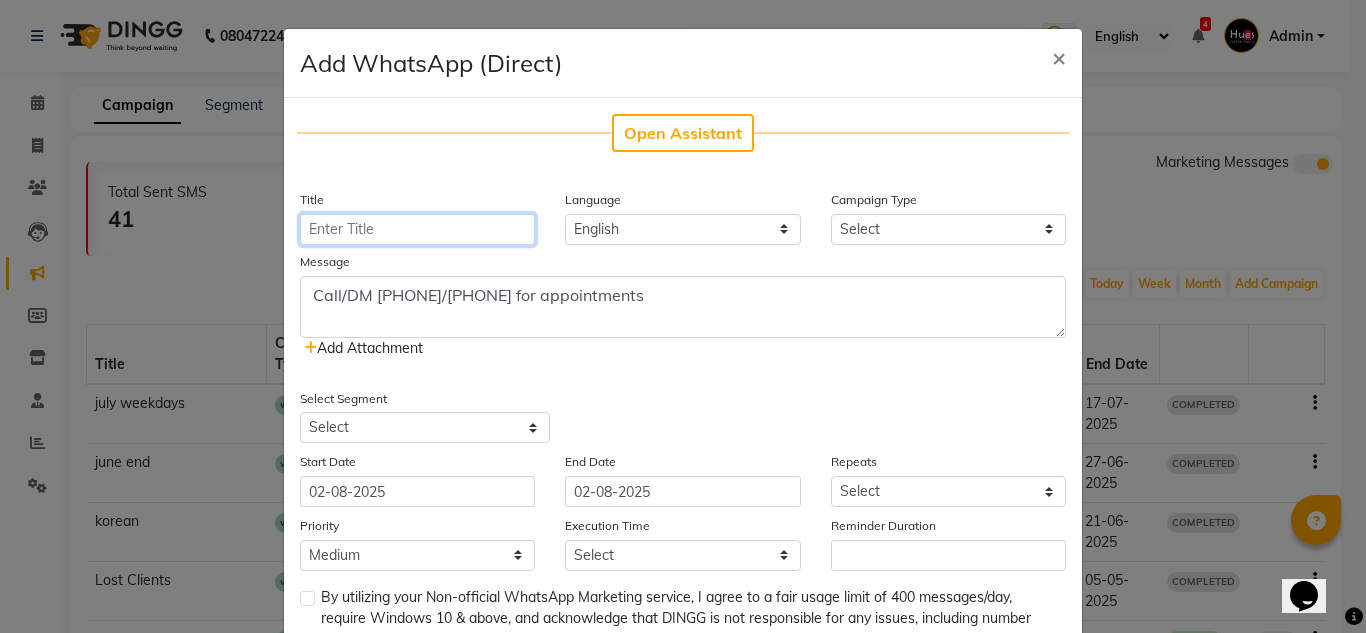 click on "Title" at bounding box center (417, 229) 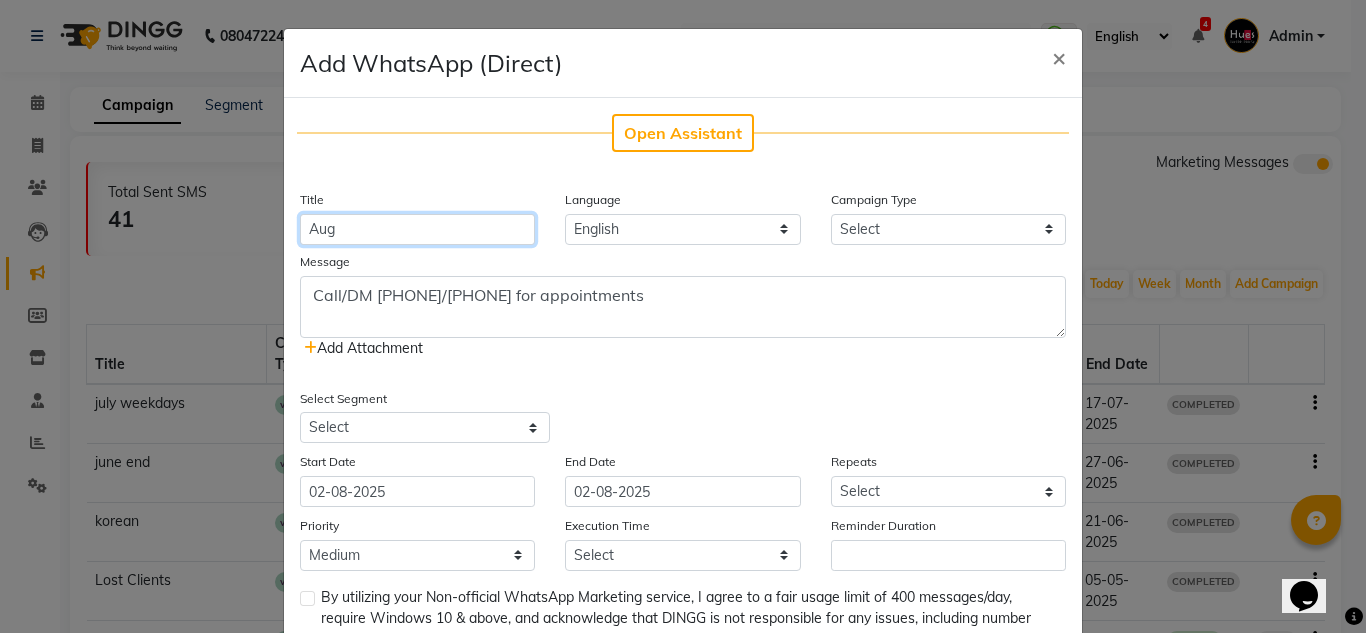 type on "Aug" 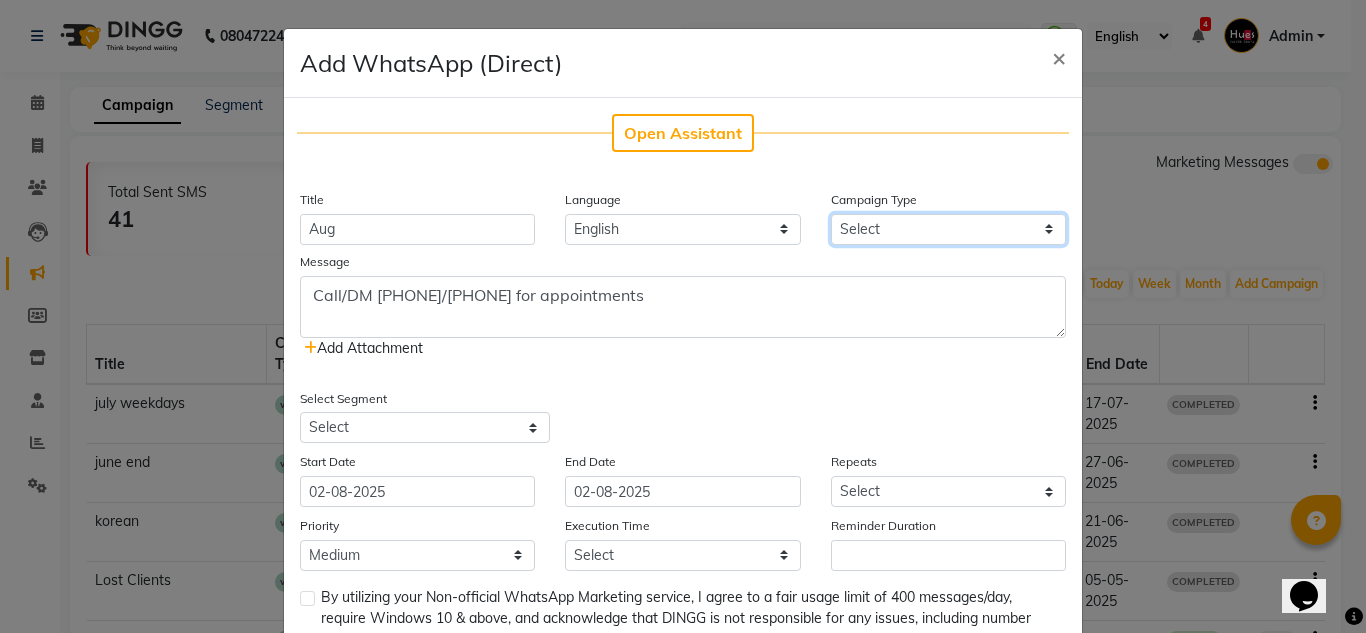 click on "Select Birthday Anniversary Promotional Service reminder" at bounding box center (948, 229) 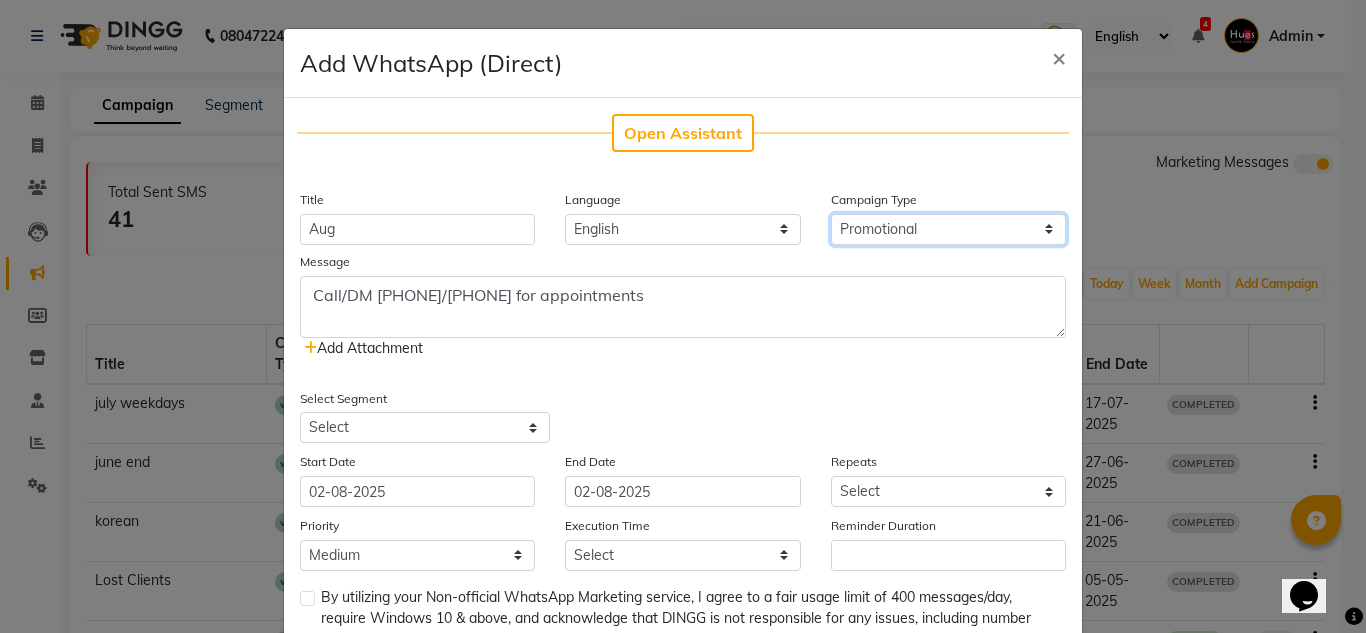 click on "Select Birthday Anniversary Promotional Service reminder" at bounding box center [948, 229] 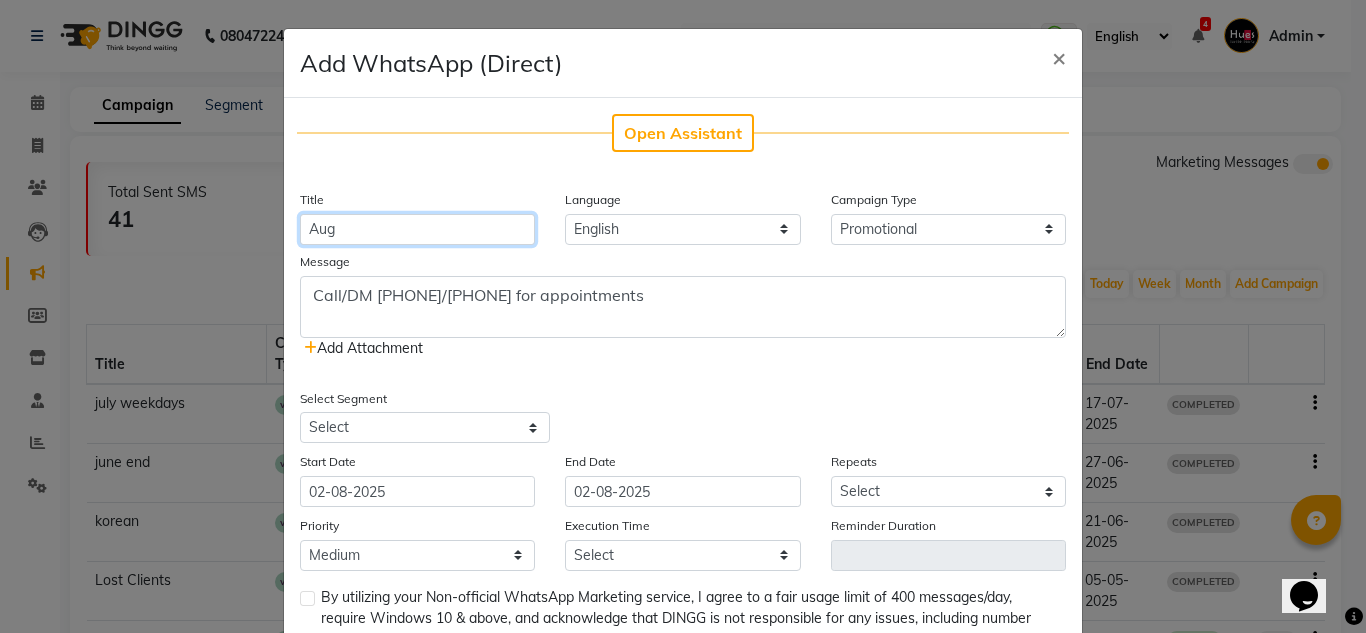 click on "Aug" at bounding box center [417, 229] 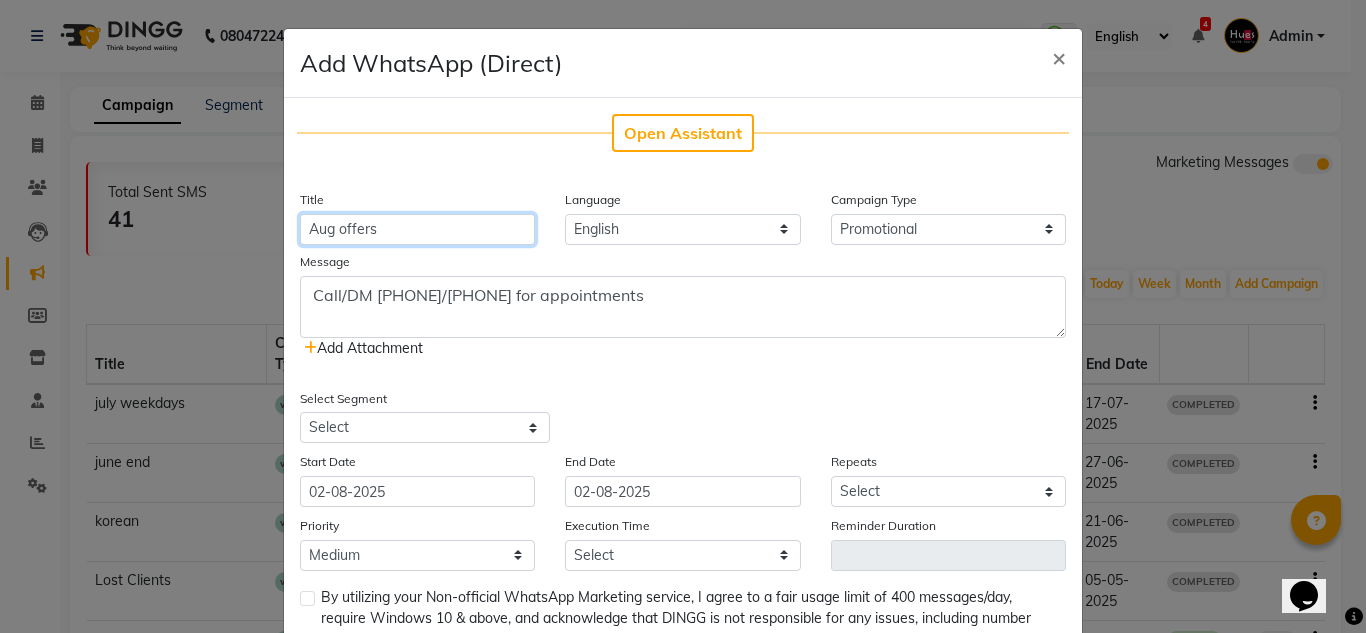 type on "Aug offers" 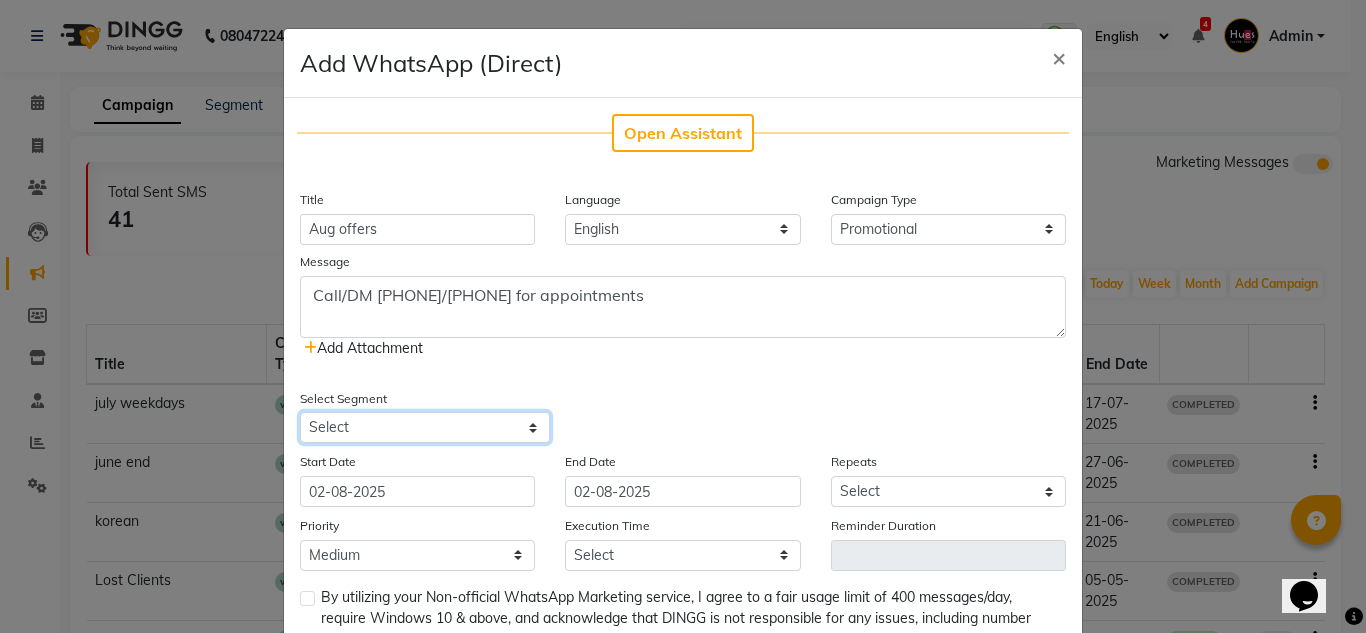click on "Select All Customers All Male Customer All Female Customer All Members All Customers Visited in last 30 days All Customers Visited in last 60 days but not in last 30 days Inactive/Lost Customers High Ticket Customers Low Ticket Customers Frequent Customers Regular Customers New Customers All Customers with Valid Birthdays All Customers with Valid Anniversary All Customer Visited in [YEAR] Non members Not Visited Botox 45 days Hairspa reminder 30 Days Facial reminder Global hair 30 days Reminder Root touchup Hairpsa 30 days reminder Hair Treatments 15 days Root deep Treatment 14 days Members Birthday Non Member Birthday Membership Expiring Point Balance Members- Anniversary Non- Members Birthdays Non-Members Anniversary Protein Treatments Facial  Hair spa reminder Root Deep reminder Botox Hair spa Reminder Never visited" at bounding box center [425, 427] 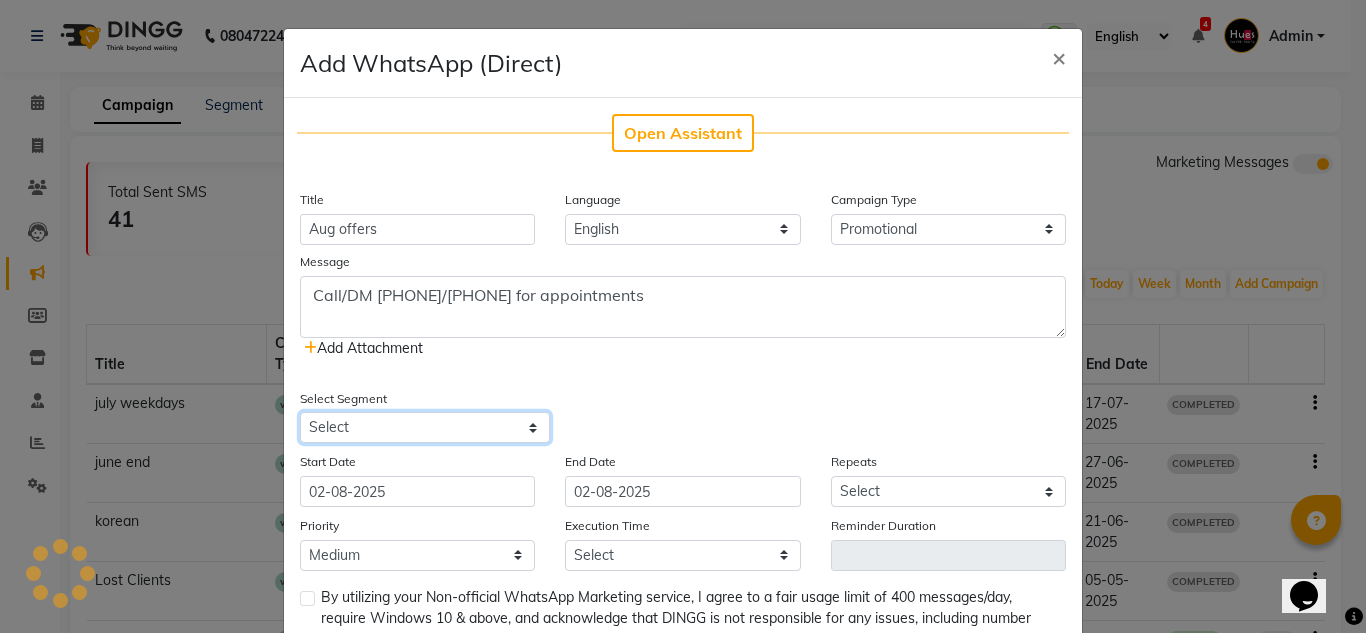 select on "9577" 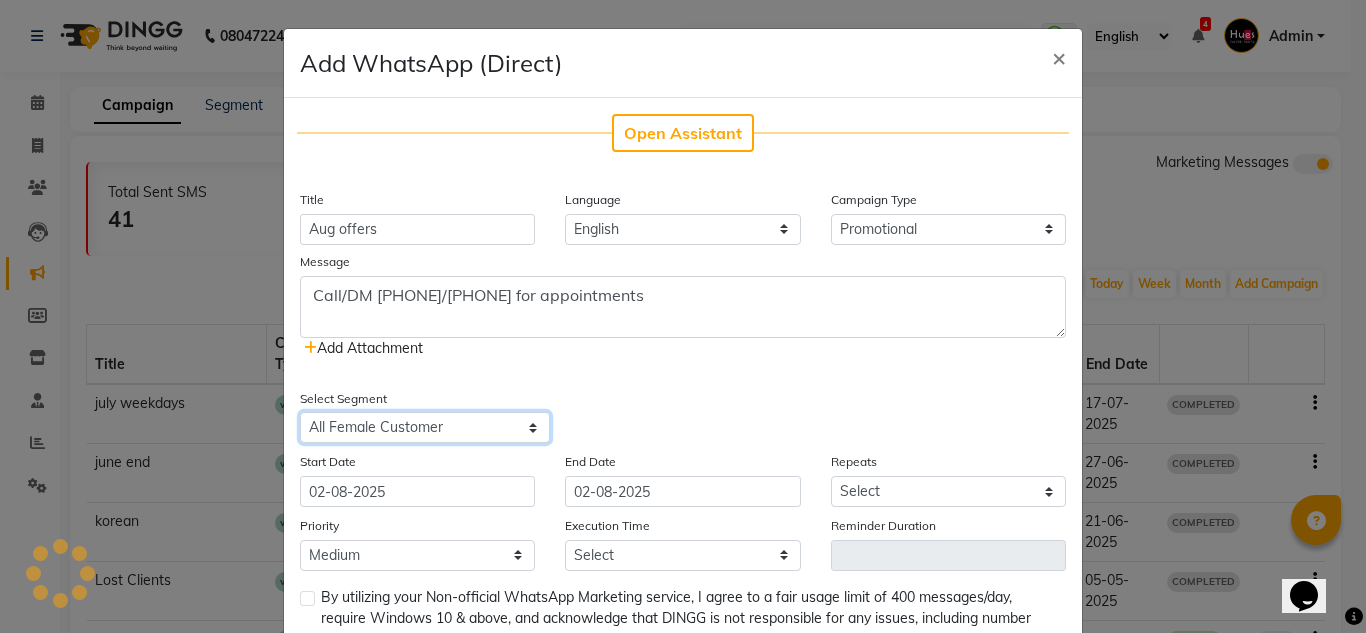 click on "Select All Customers All Male Customer All Female Customer All Members All Customers Visited in last 30 days All Customers Visited in last 60 days but not in last 30 days Inactive/Lost Customers High Ticket Customers Low Ticket Customers Frequent Customers Regular Customers New Customers All Customers with Valid Birthdays All Customers with Valid Anniversary All Customer Visited in [YEAR] Non members Not Visited Botox 45 days Hairspa reminder 30 Days Facial reminder Global hair 30 days Reminder Root touchup Hairpsa 30 days reminder Hair Treatments 15 days Root deep Treatment 14 days Members Birthday Non Member Birthday Membership Expiring Point Balance Members- Anniversary Non- Members Birthdays Non-Members Anniversary Protein Treatments Facial  Hair spa reminder Root Deep reminder Botox Hair spa Reminder Never visited" at bounding box center [425, 427] 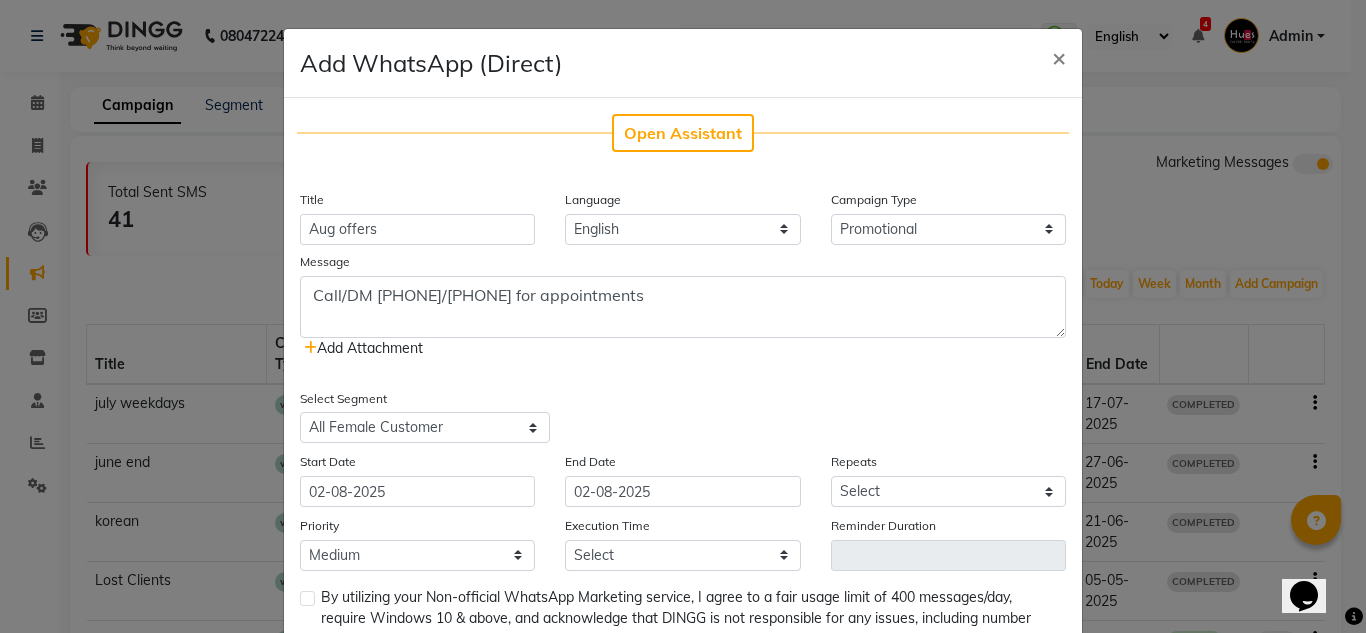 scroll, scrollTop: 141, scrollLeft: 0, axis: vertical 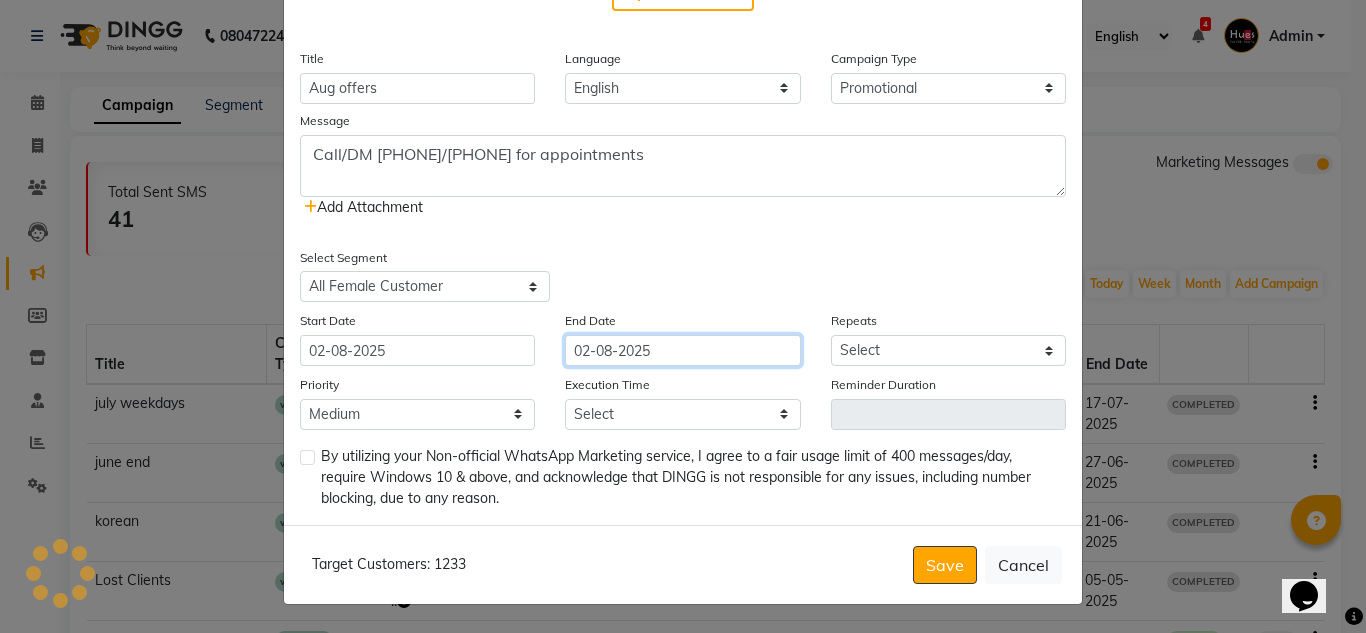 click on "02-08-2025" 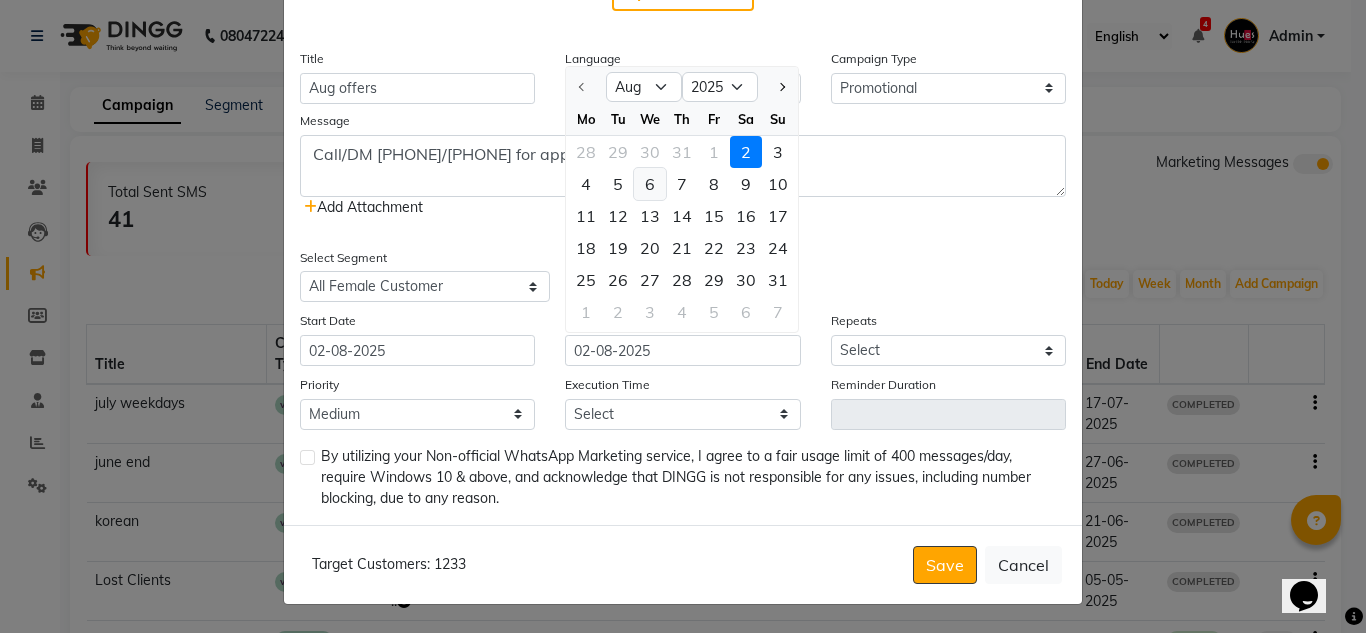 click on "6" 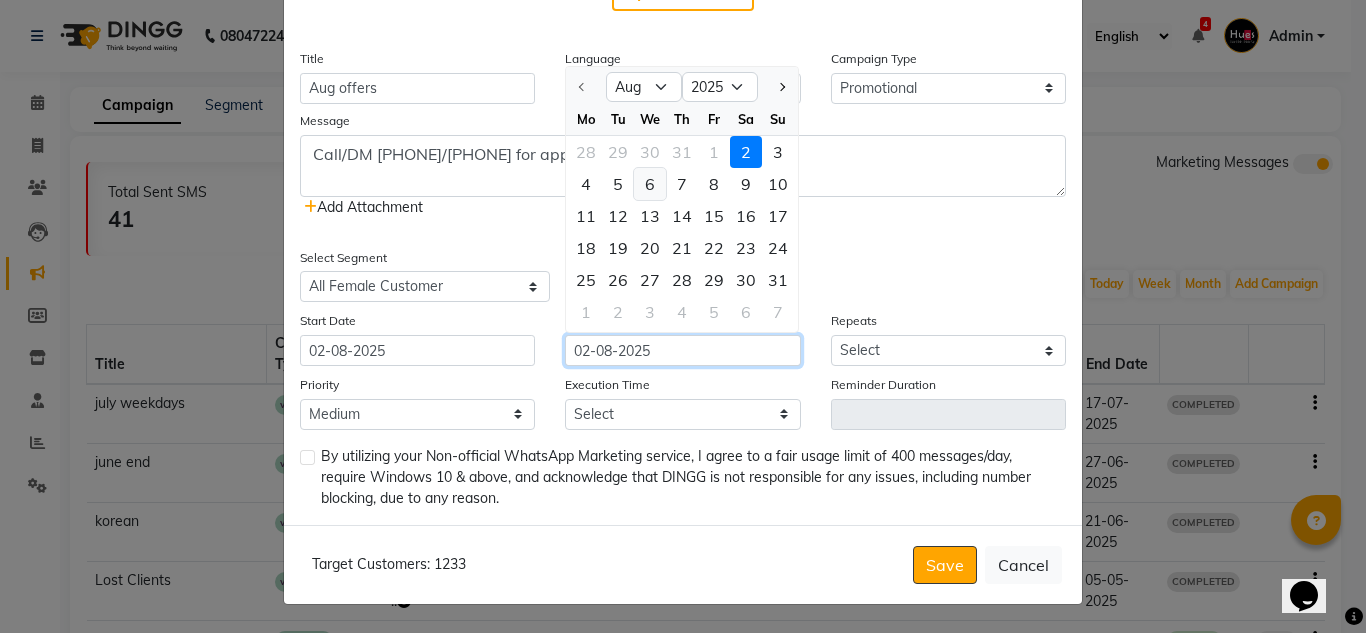 type on "06-08-2025" 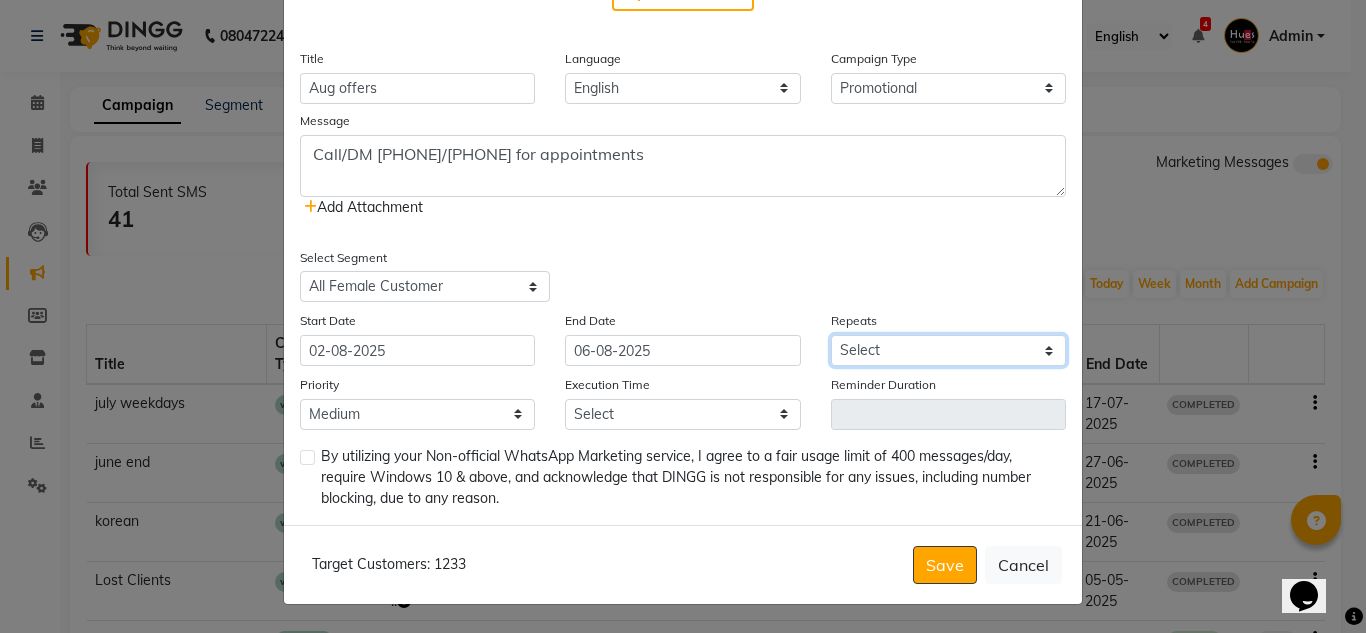 click on "Select Once Daily Alternate Day Weekly Monthly Yearly" at bounding box center [948, 350] 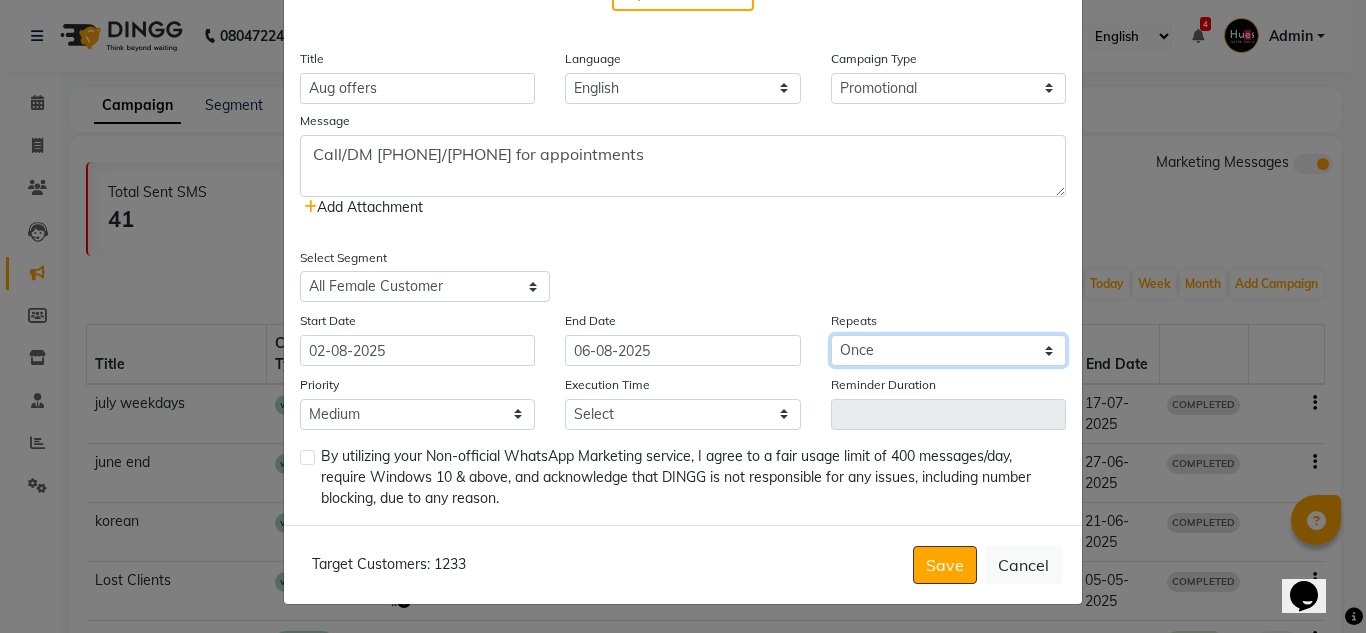 click on "Select Once Daily Alternate Day Weekly Monthly Yearly" at bounding box center [948, 350] 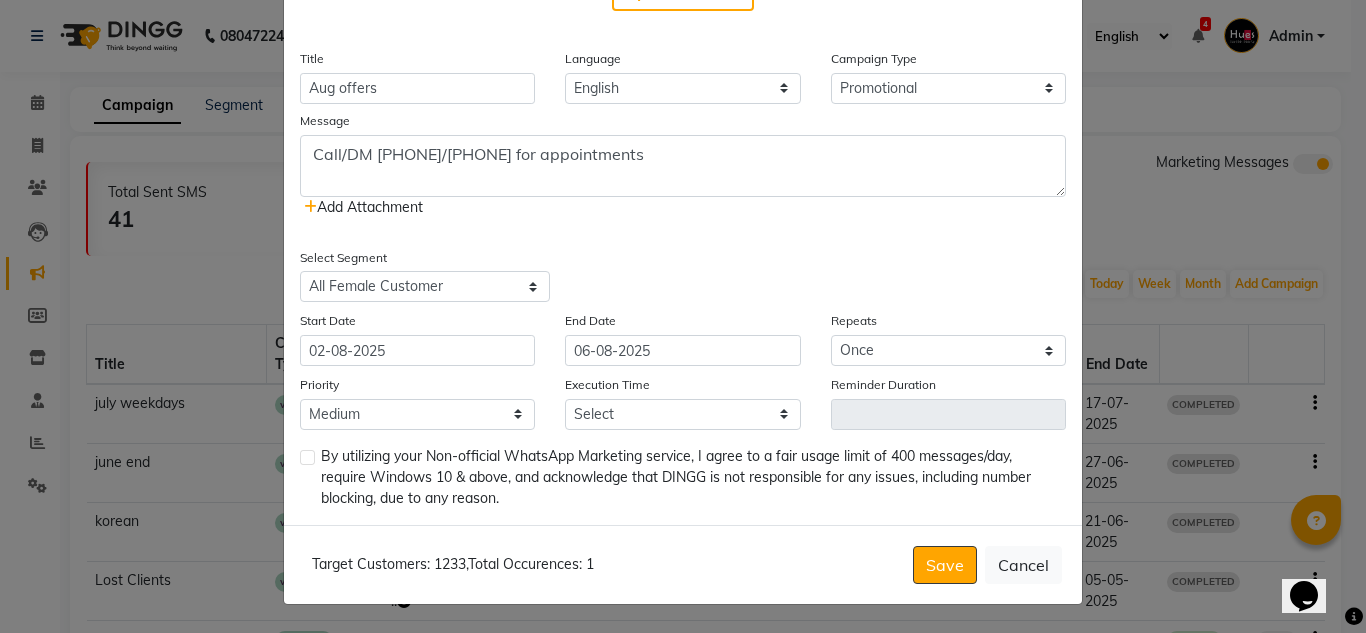 click 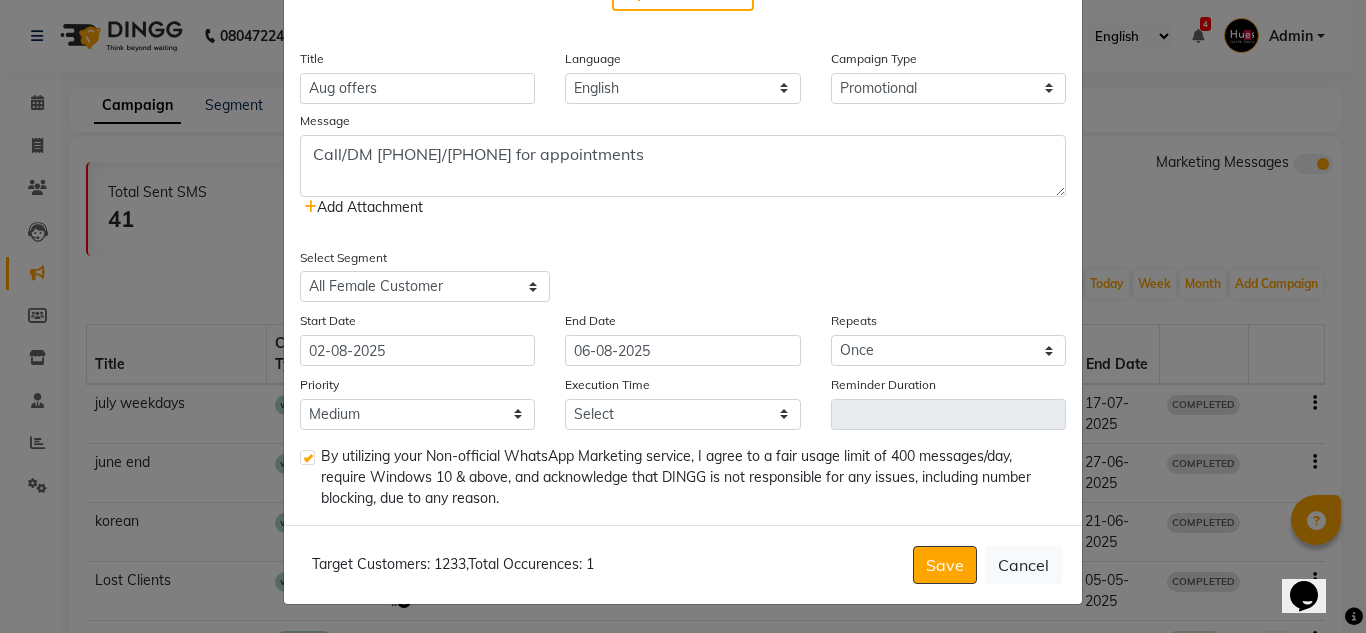 scroll, scrollTop: 0, scrollLeft: 0, axis: both 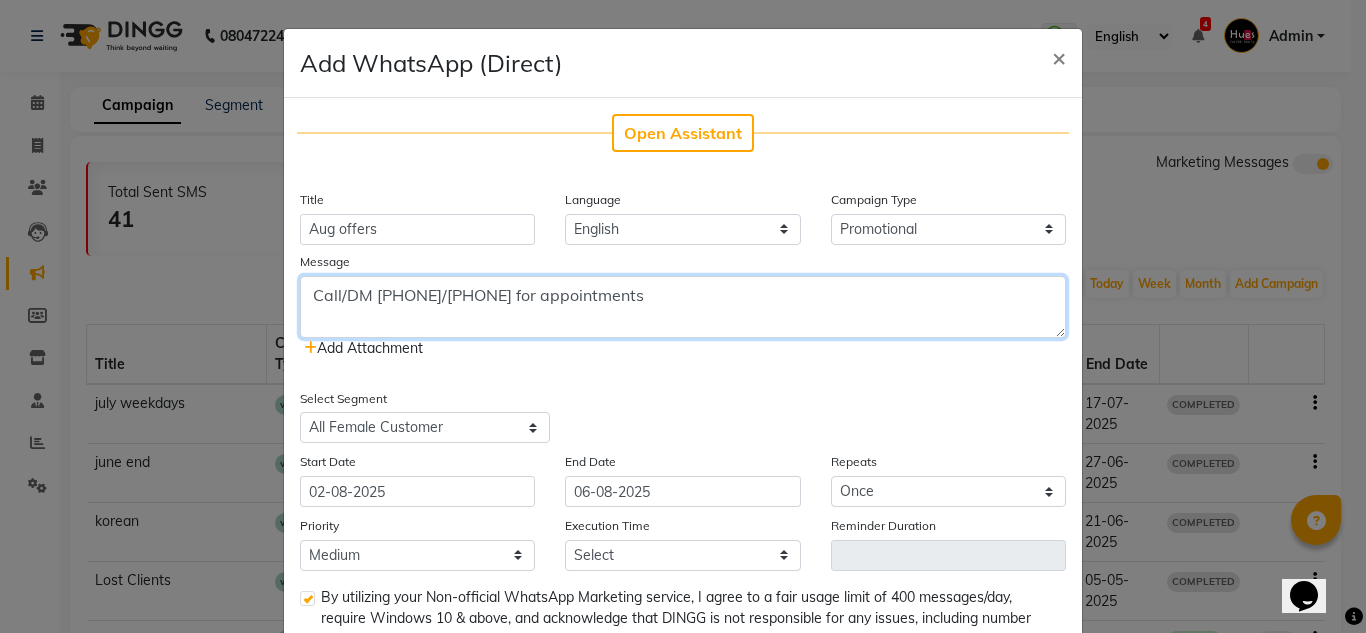 click on "Call/DM [PHONE]/[PHONE] for appointments" at bounding box center (683, 307) 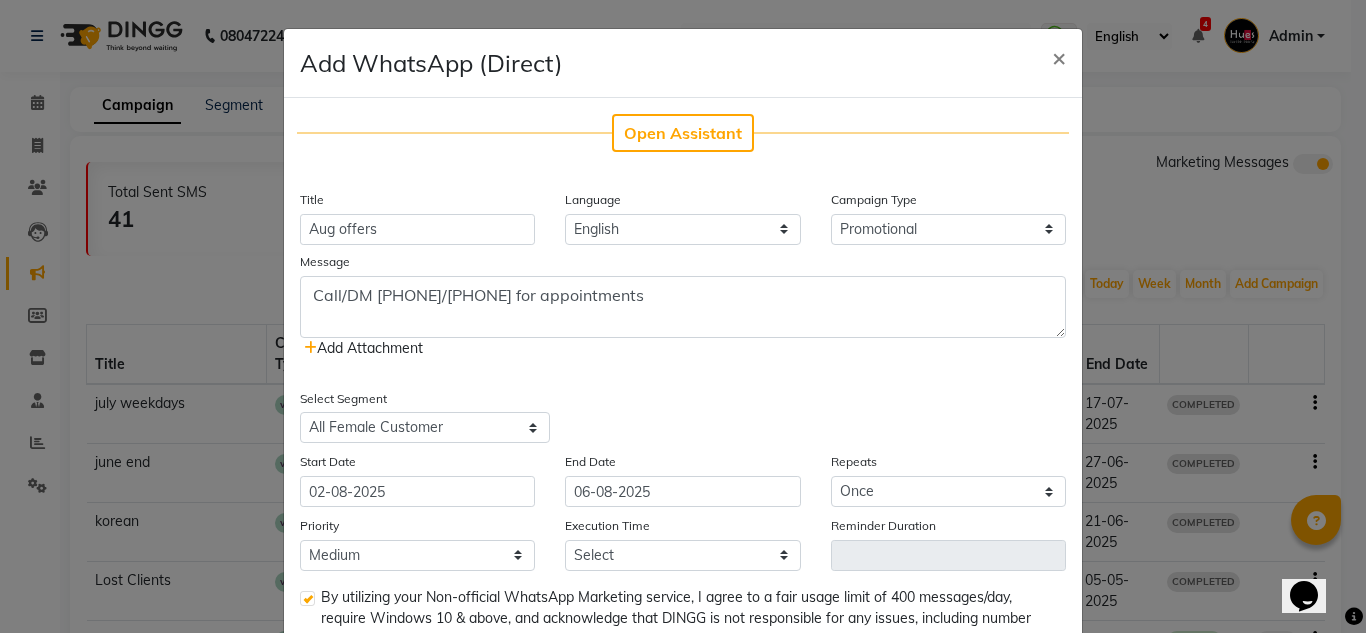 scroll, scrollTop: 141, scrollLeft: 0, axis: vertical 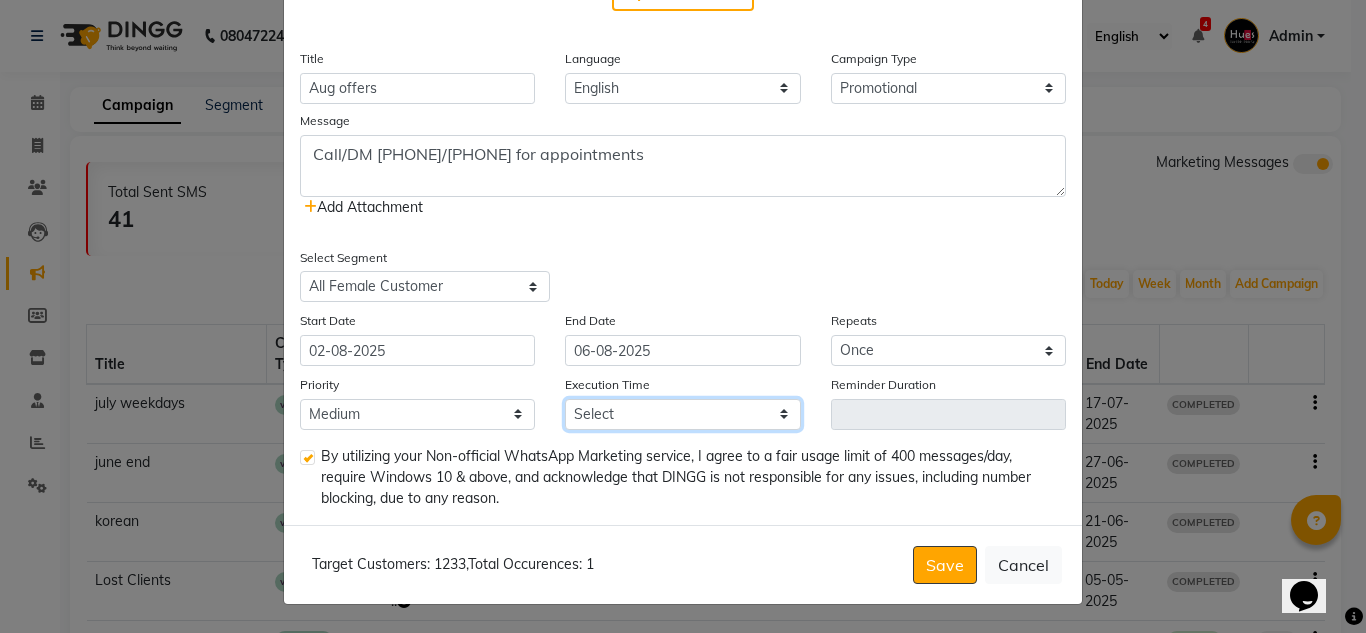 click on "Select 09:00 AM 09:15 AM 09:30 AM 09:45 AM 10:00 AM 10:15 AM 10:30 AM 10:45 AM 11:00 AM 11:15 AM 11:30 AM 11:45 AM 12:00 PM 12:15 PM 12:30 PM 12:45 PM 01:00 PM 01:15 PM 01:30 PM 01:45 PM 02:00 PM 02:15 PM 02:30 PM 02:45 PM 03:00 PM 03:15 PM 03:30 PM 03:45 PM 04:00 PM 04:15 PM 04:30 PM 04:45 PM 05:00 PM 05:15 PM 05:30 PM 05:45 PM 06:00 PM 06:15 PM 06:30 PM 06:45 PM 07:00 PM 07:15 PM 07:30 PM 07:45 PM 08:00 PM 08:15 PM 08:30 PM 08:45 PM 09:00 PM 09:15 PM 09:30 PM 09:45 PM" at bounding box center [682, 414] 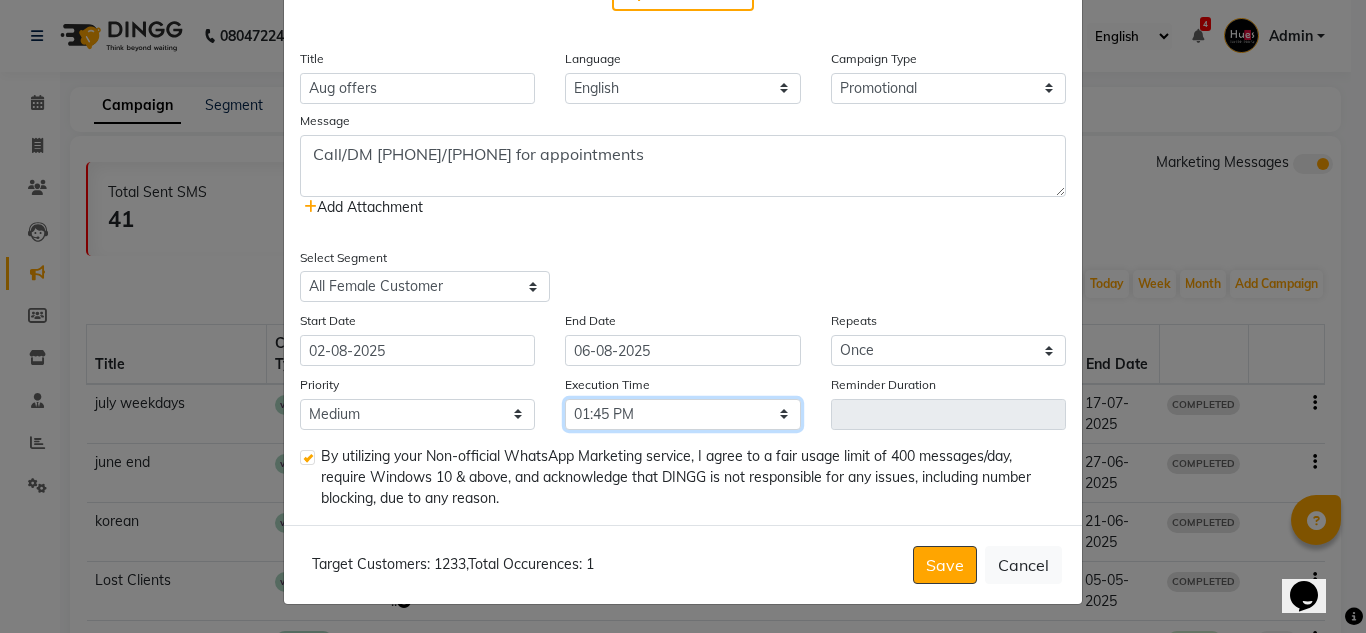 click on "Select 09:00 AM 09:15 AM 09:30 AM 09:45 AM 10:00 AM 10:15 AM 10:30 AM 10:45 AM 11:00 AM 11:15 AM 11:30 AM 11:45 AM 12:00 PM 12:15 PM 12:30 PM 12:45 PM 01:00 PM 01:15 PM 01:30 PM 01:45 PM 02:00 PM 02:15 PM 02:30 PM 02:45 PM 03:00 PM 03:15 PM 03:30 PM 03:45 PM 04:00 PM 04:15 PM 04:30 PM 04:45 PM 05:00 PM 05:15 PM 05:30 PM 05:45 PM 06:00 PM 06:15 PM 06:30 PM 06:45 PM 07:00 PM 07:15 PM 07:30 PM 07:45 PM 08:00 PM 08:15 PM 08:30 PM 08:45 PM 09:00 PM 09:15 PM 09:30 PM 09:45 PM" at bounding box center [682, 414] 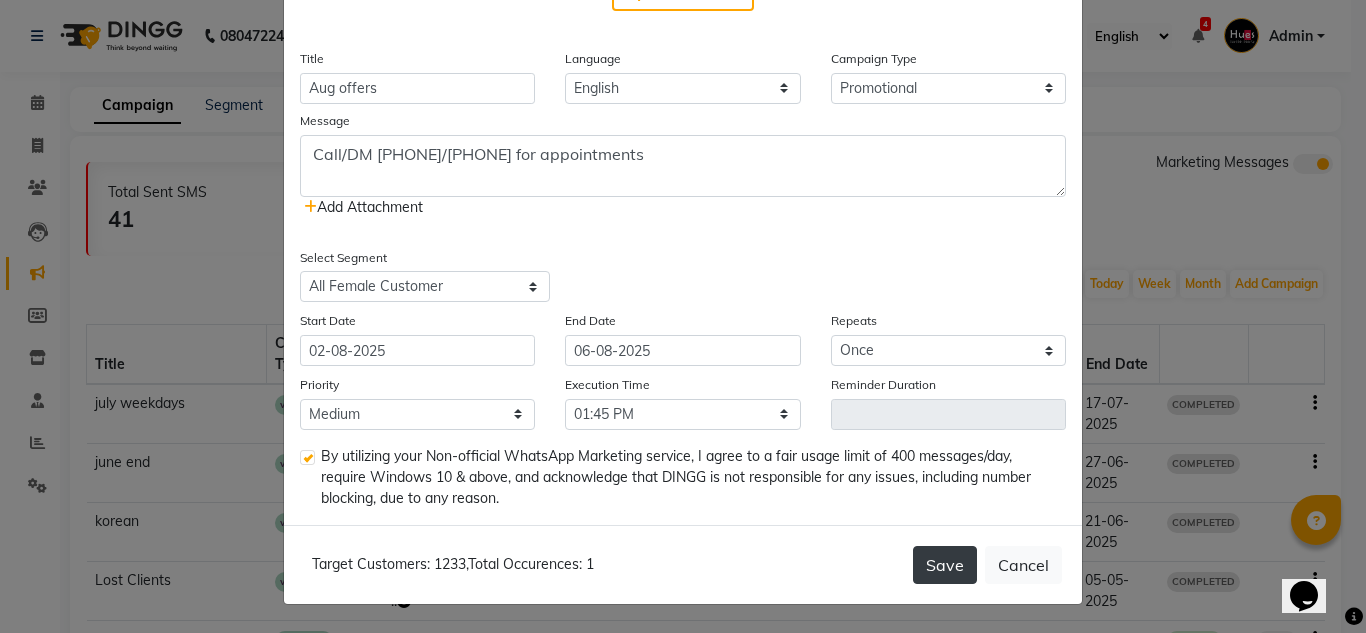 click on "Save" 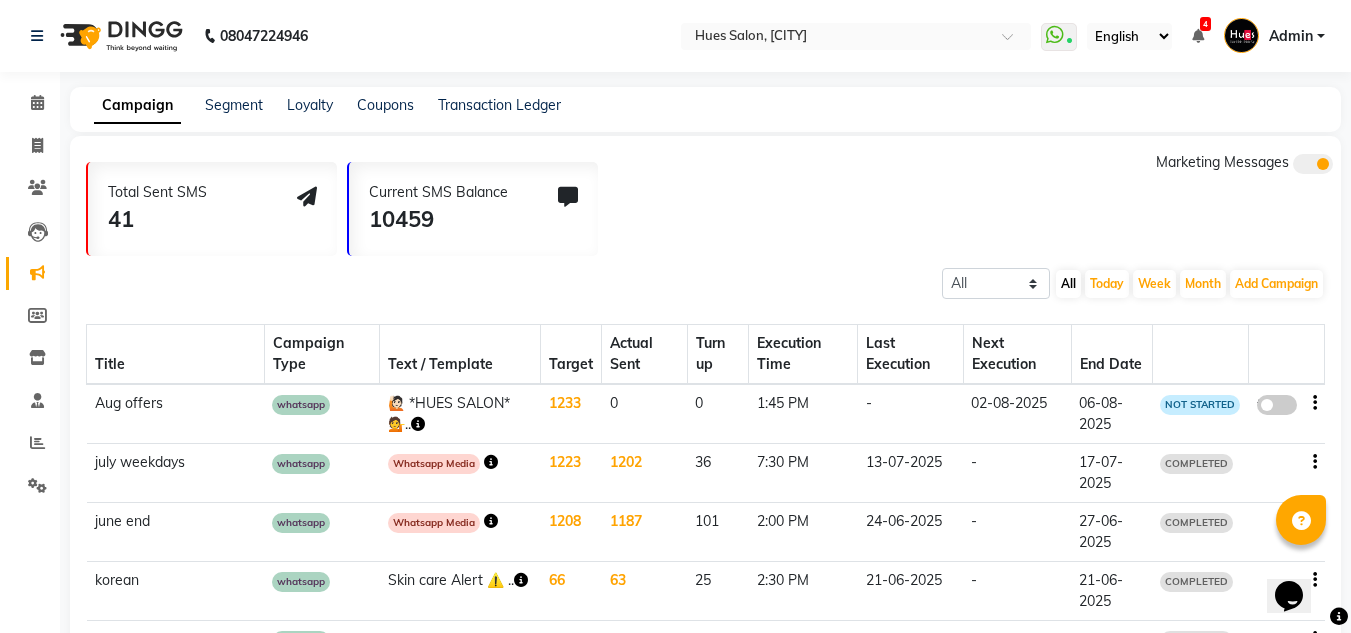 click 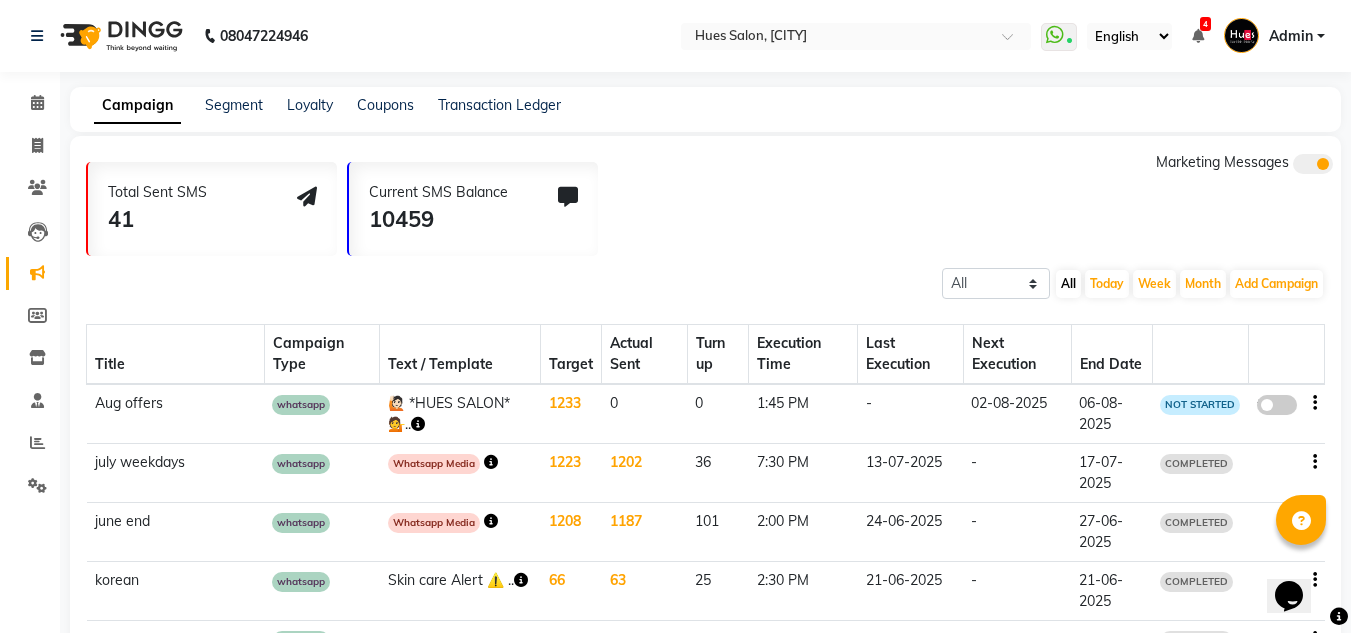 click on "false" 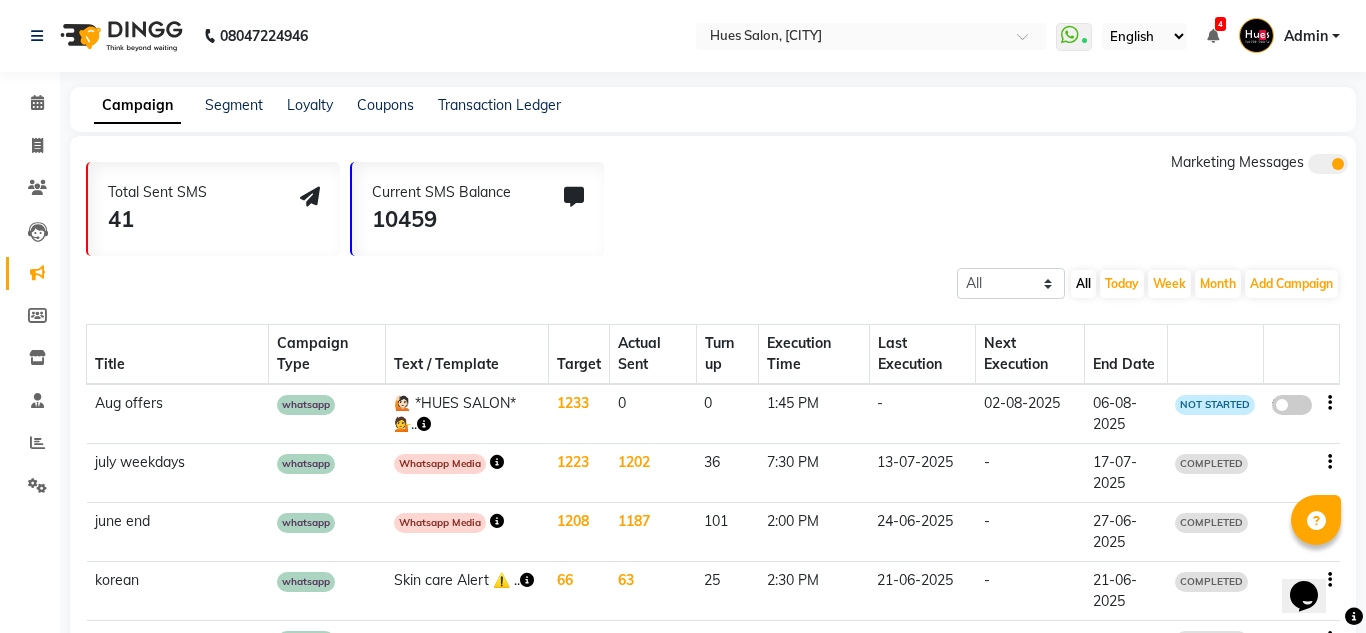 select on "3" 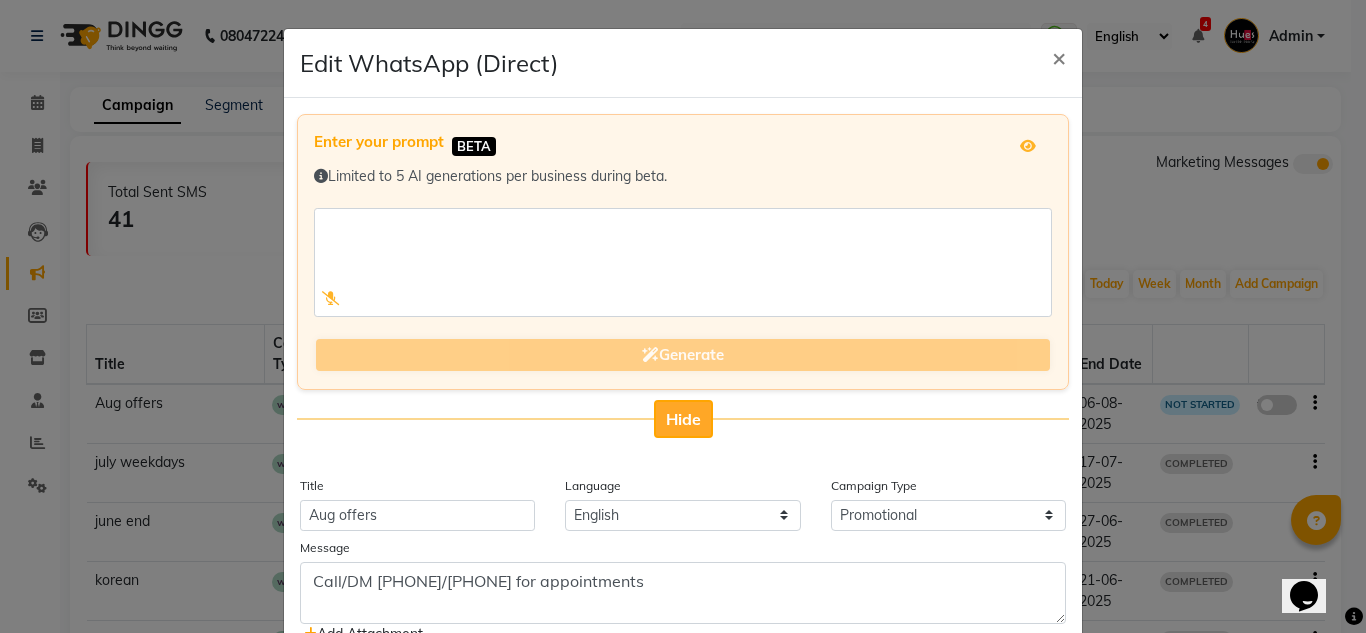 click on "Hide" 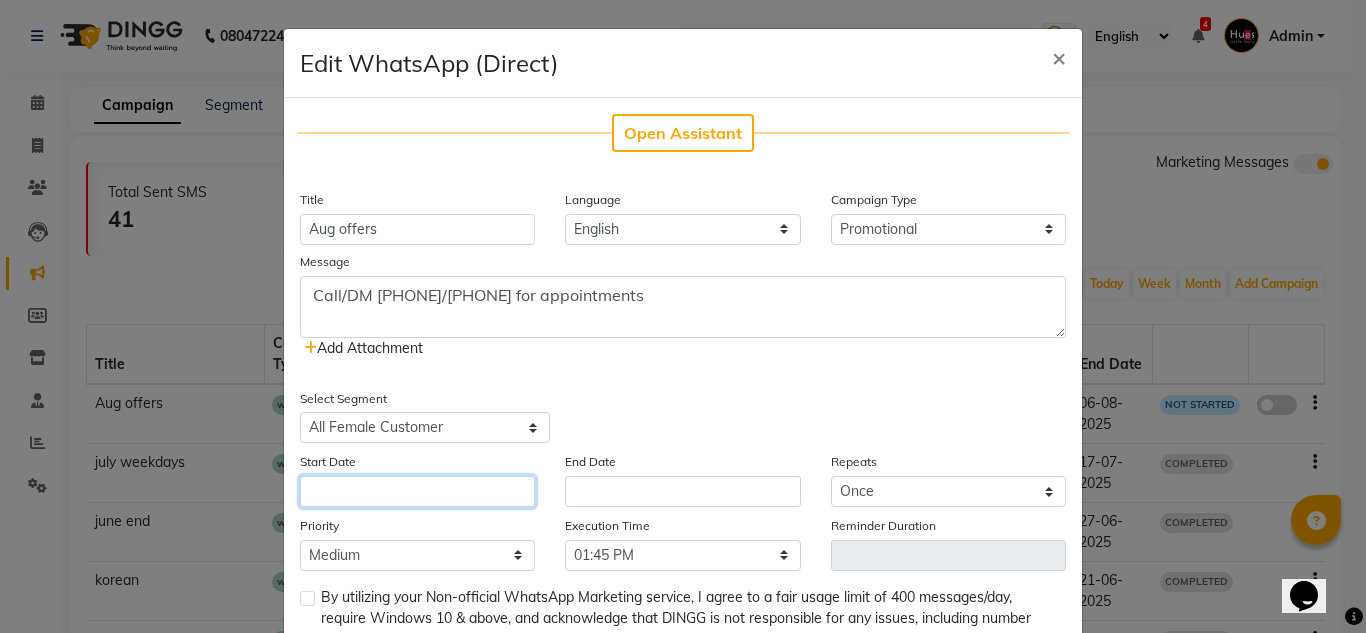 click 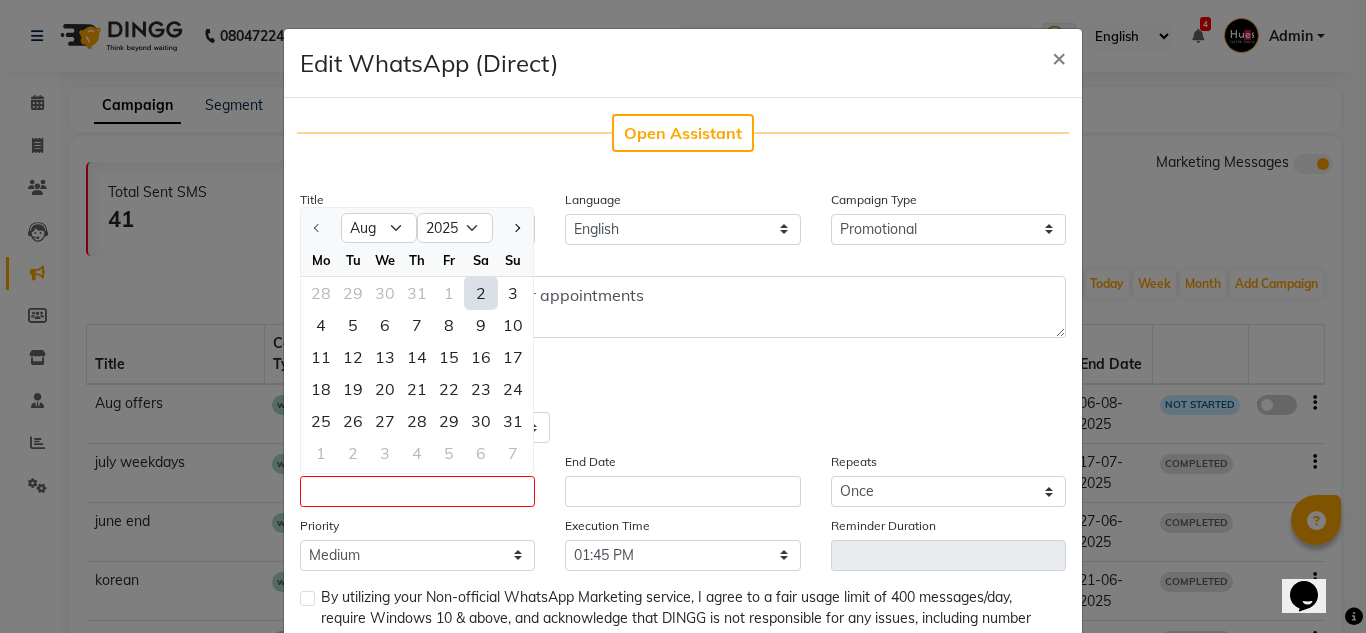 click on "2" 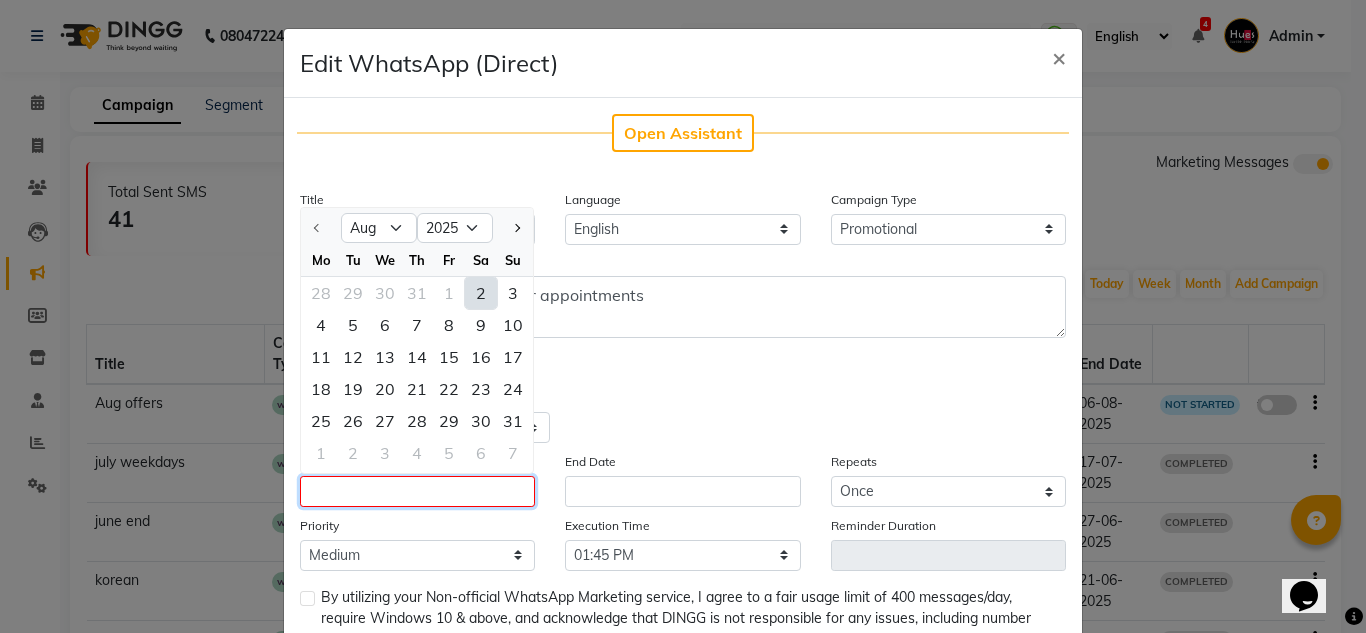type on "02-08-2025" 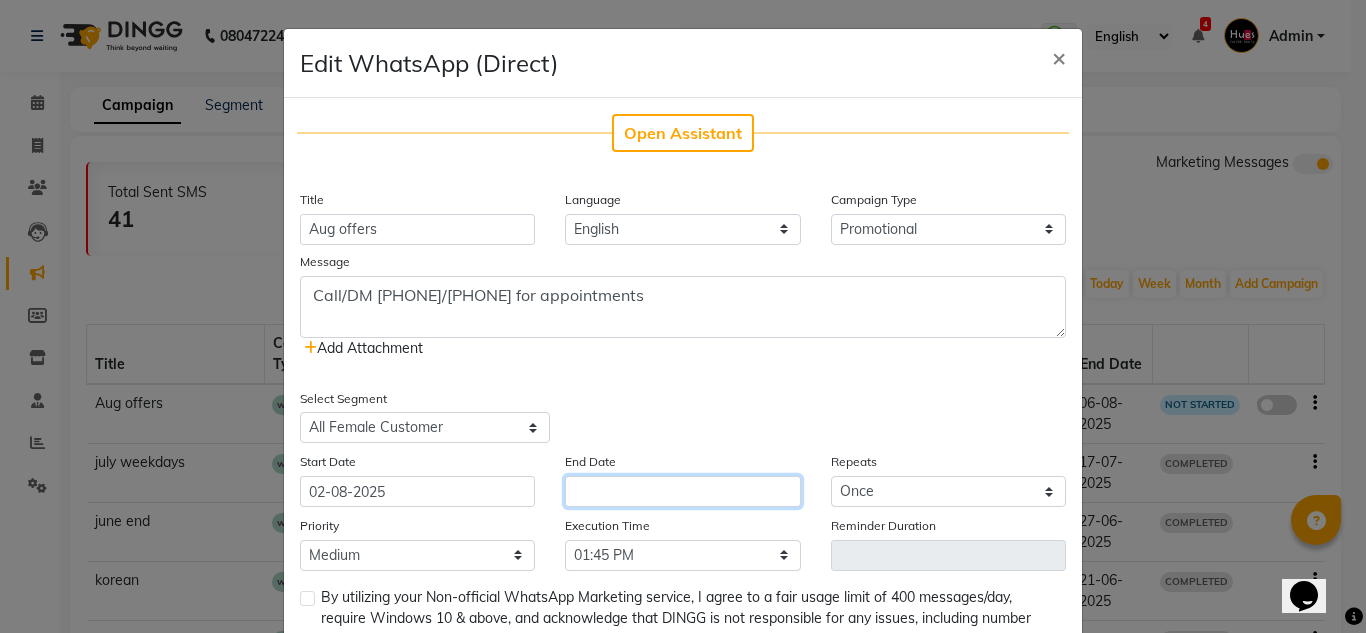 click 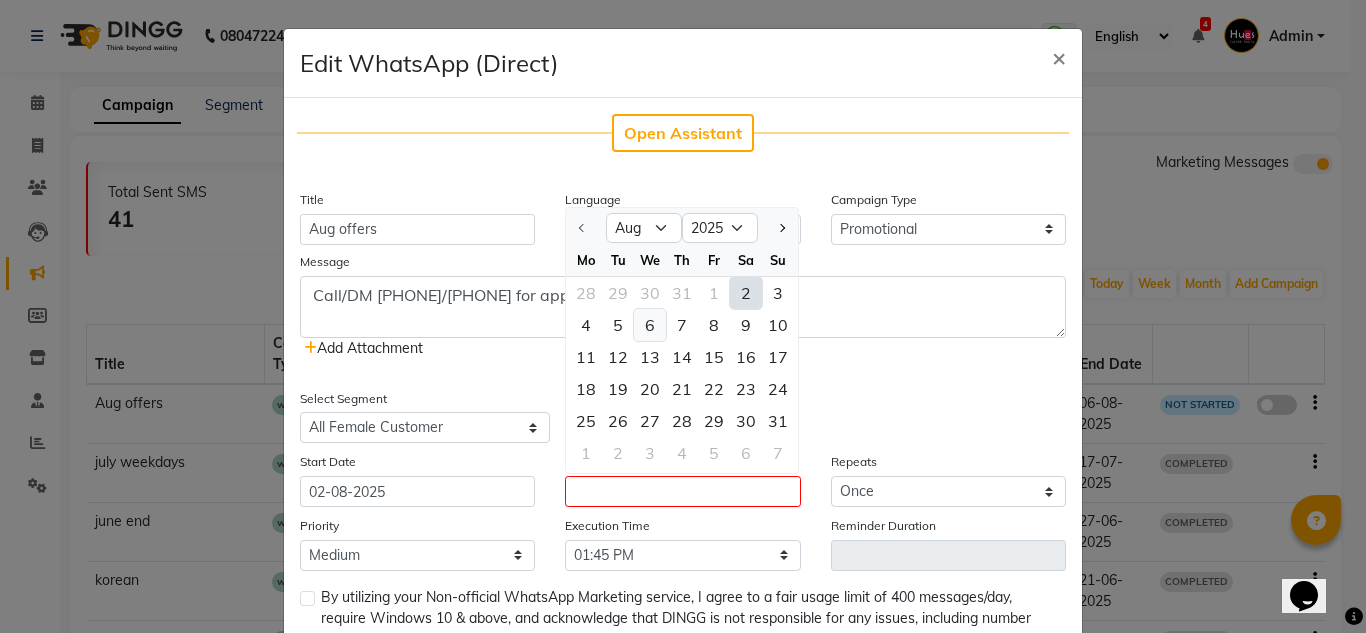 click on "6" 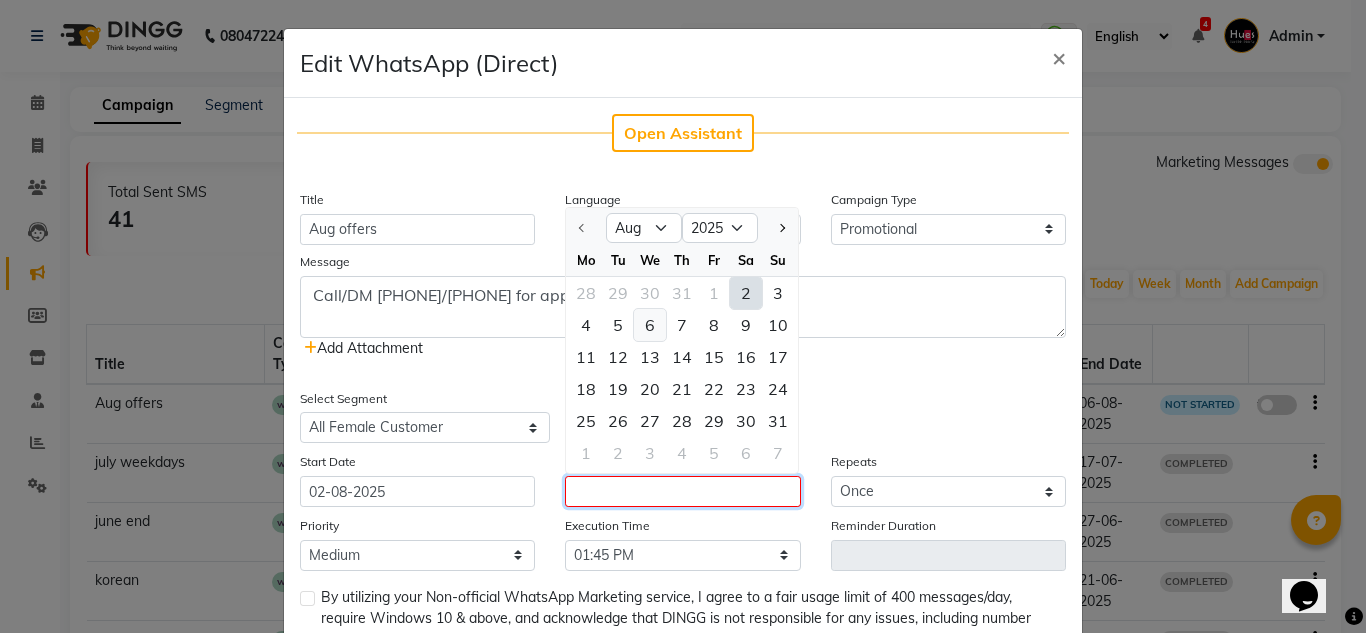 type on "06-08-2025" 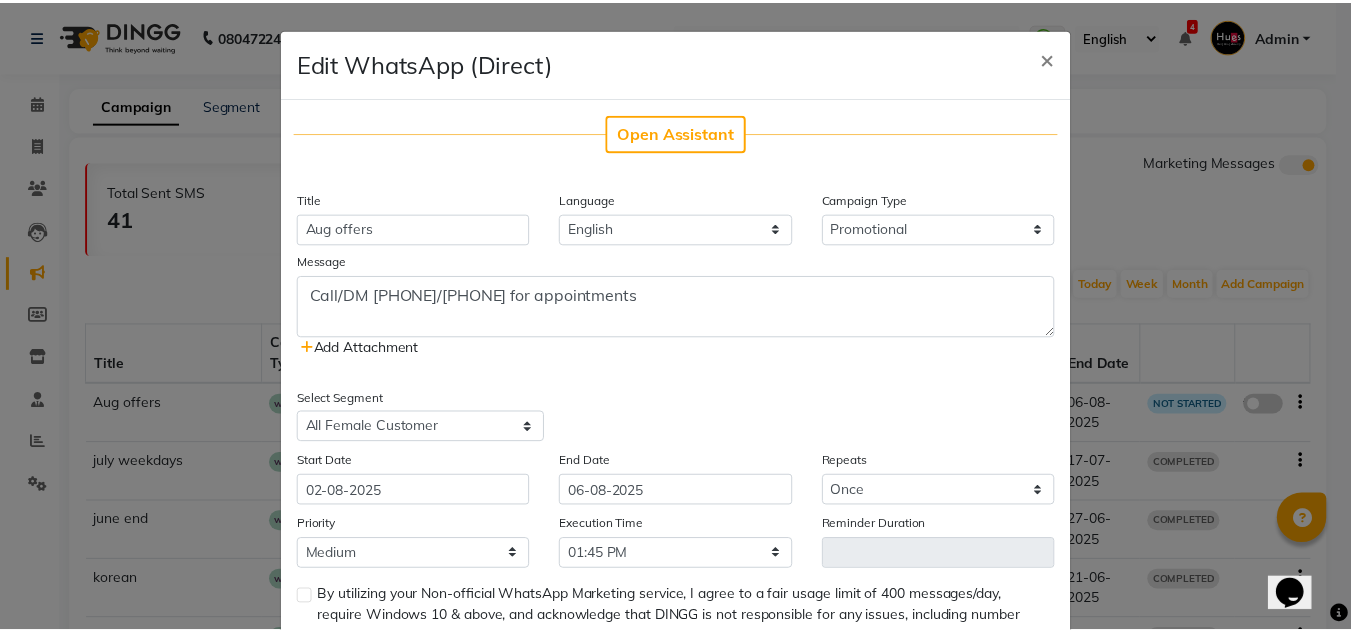 scroll, scrollTop: 141, scrollLeft: 0, axis: vertical 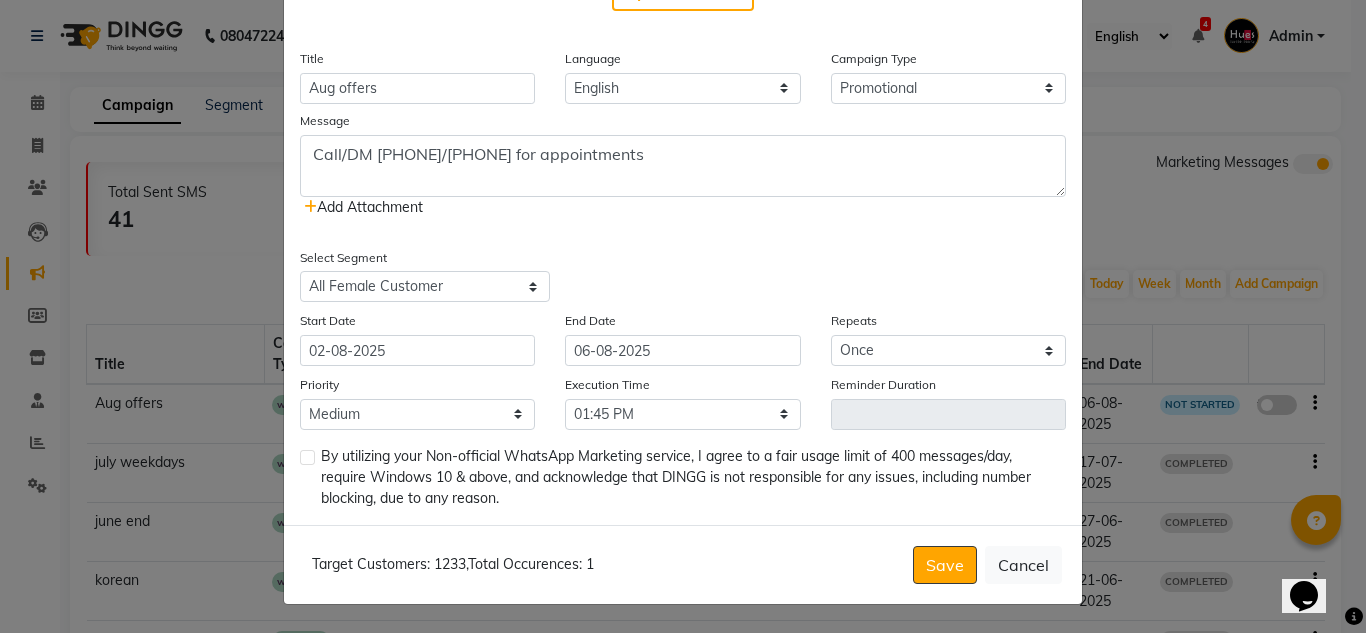 click 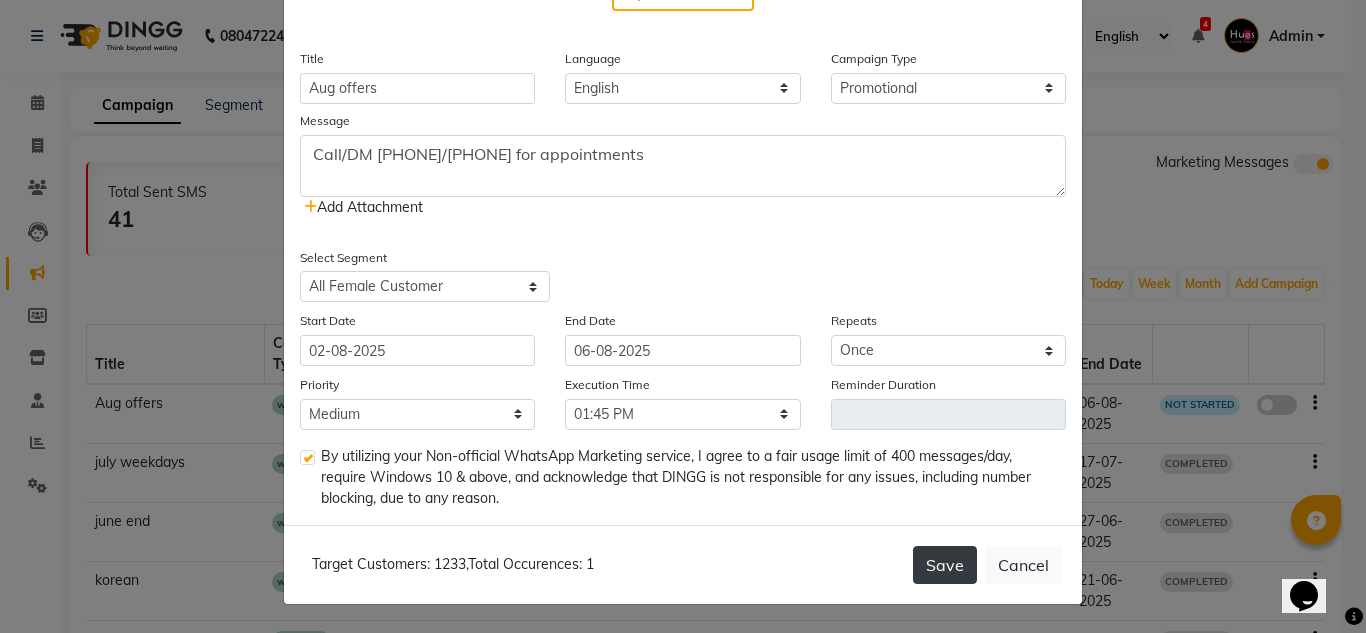 click on "Save" 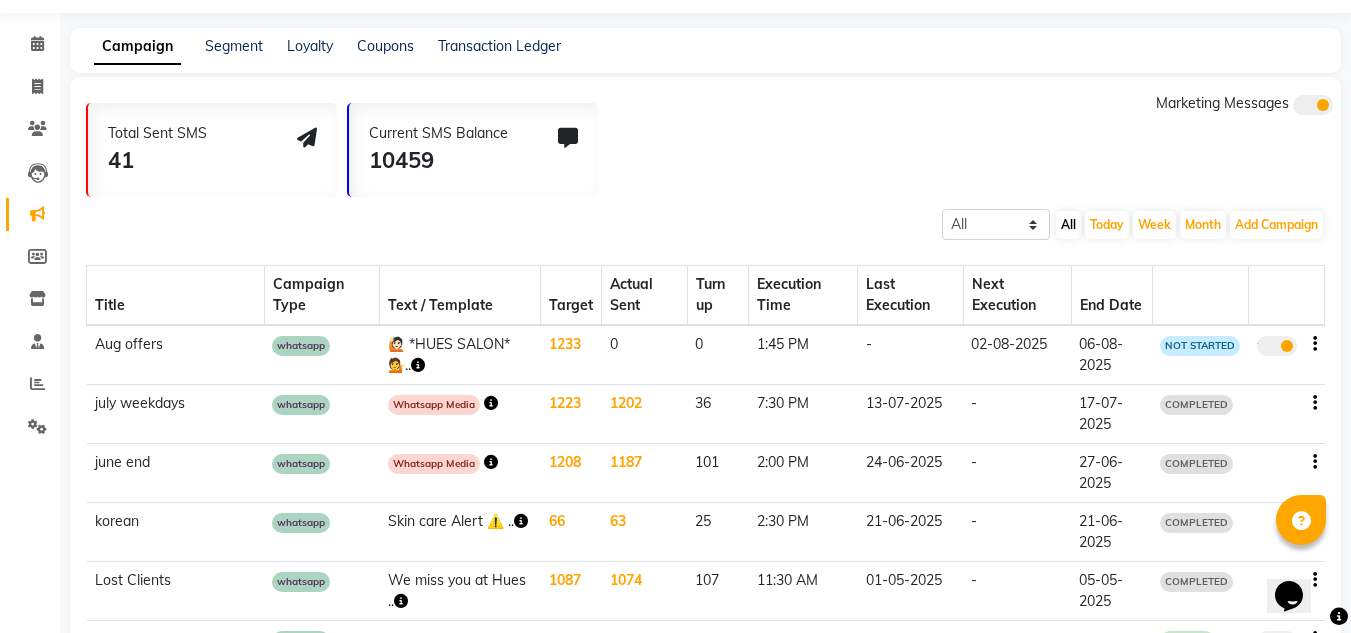 scroll, scrollTop: 61, scrollLeft: 0, axis: vertical 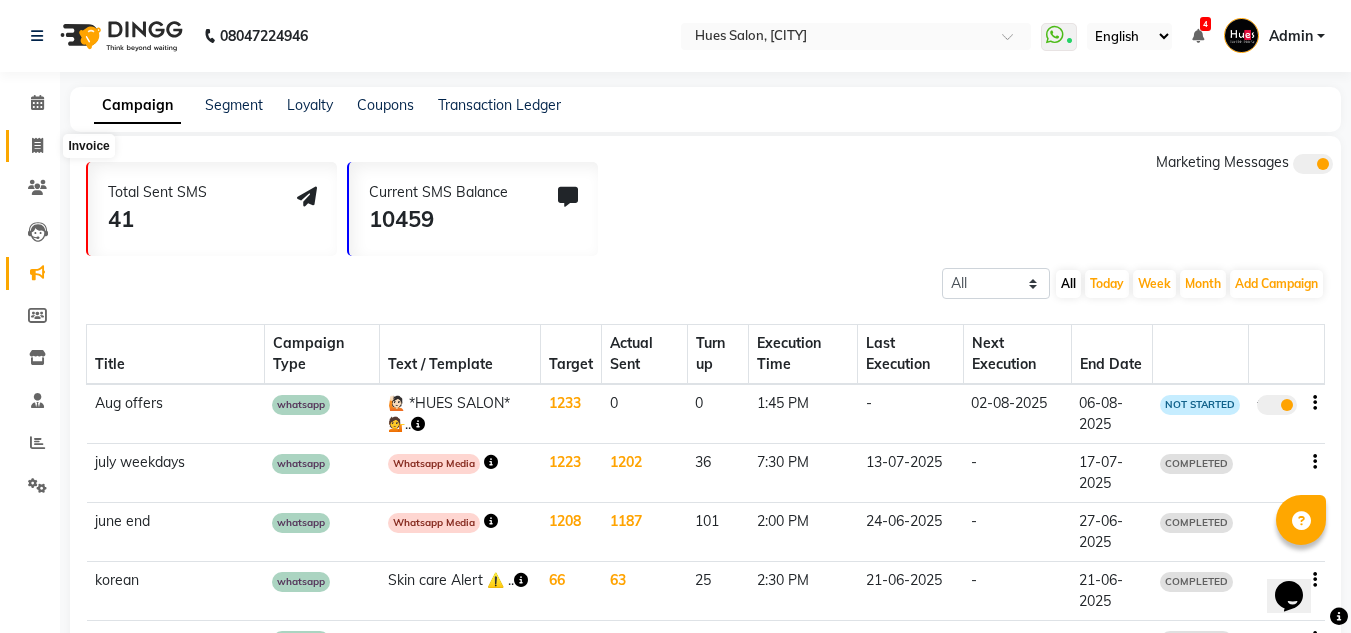 click 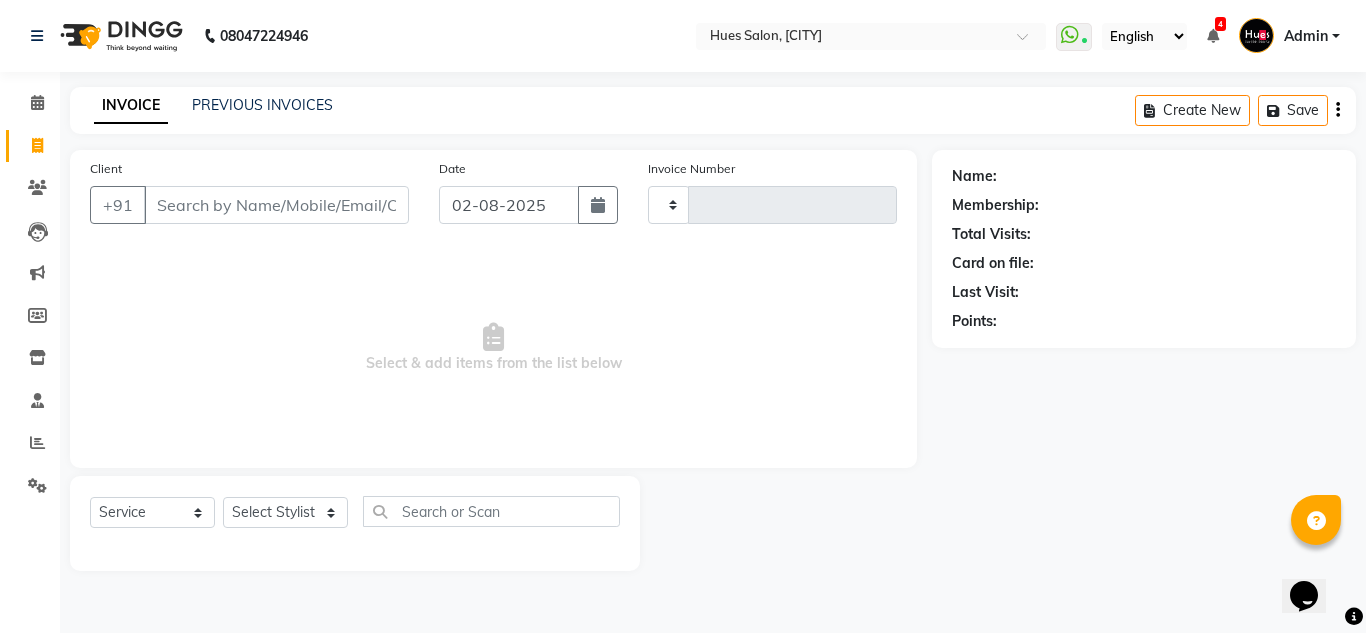 type on "0794" 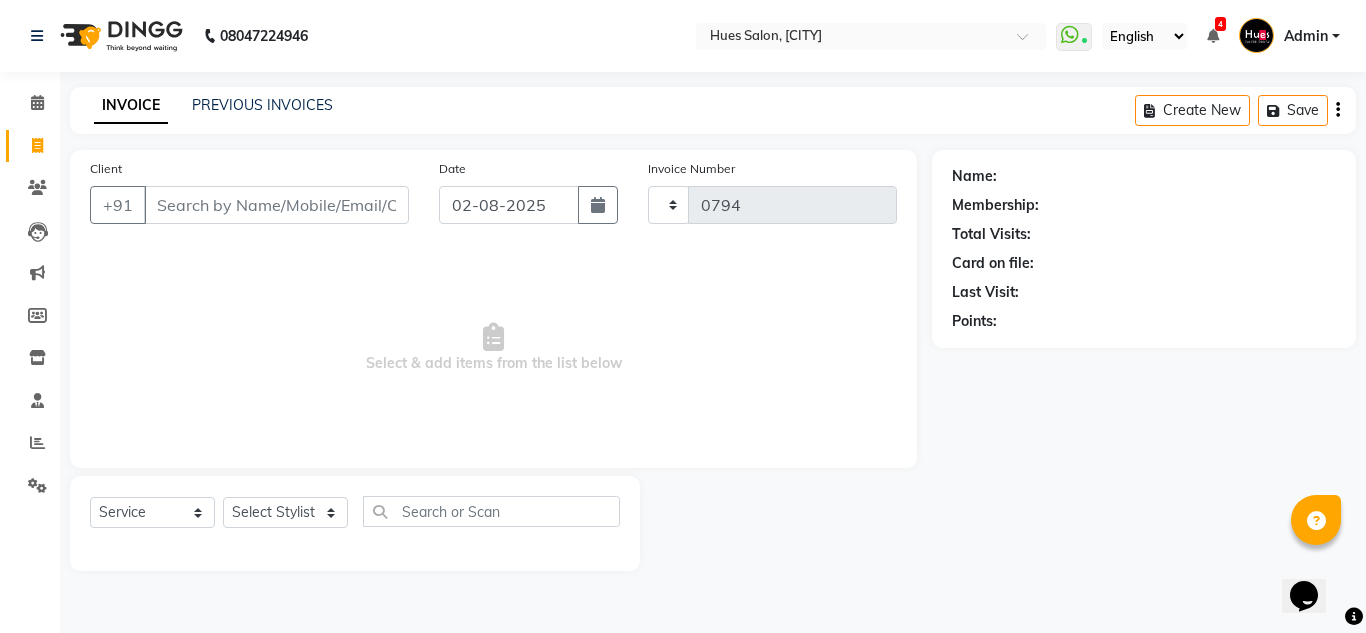 select on "3460" 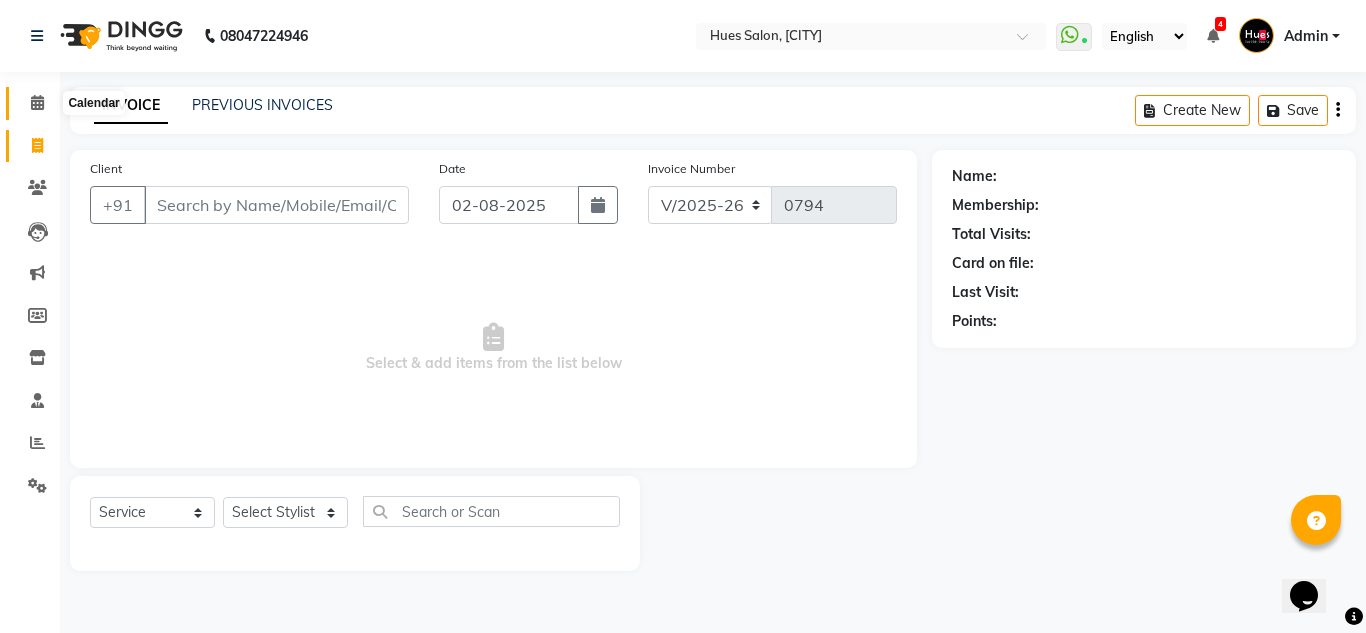click 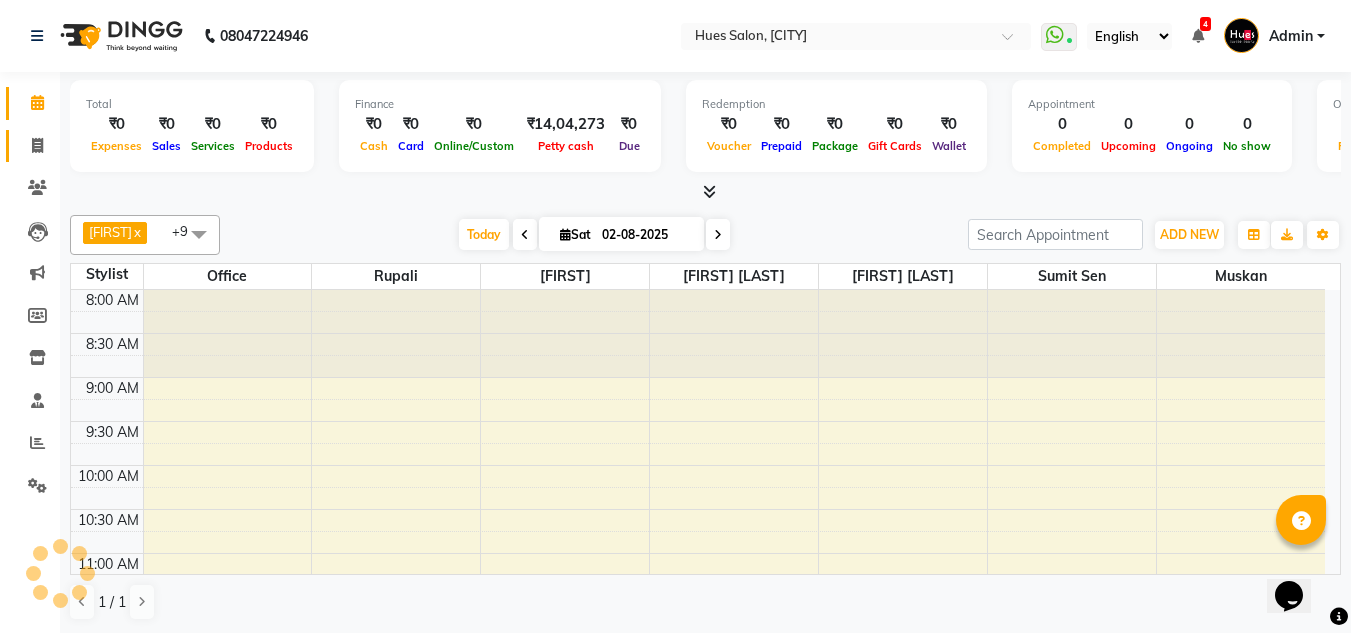 scroll, scrollTop: 0, scrollLeft: 0, axis: both 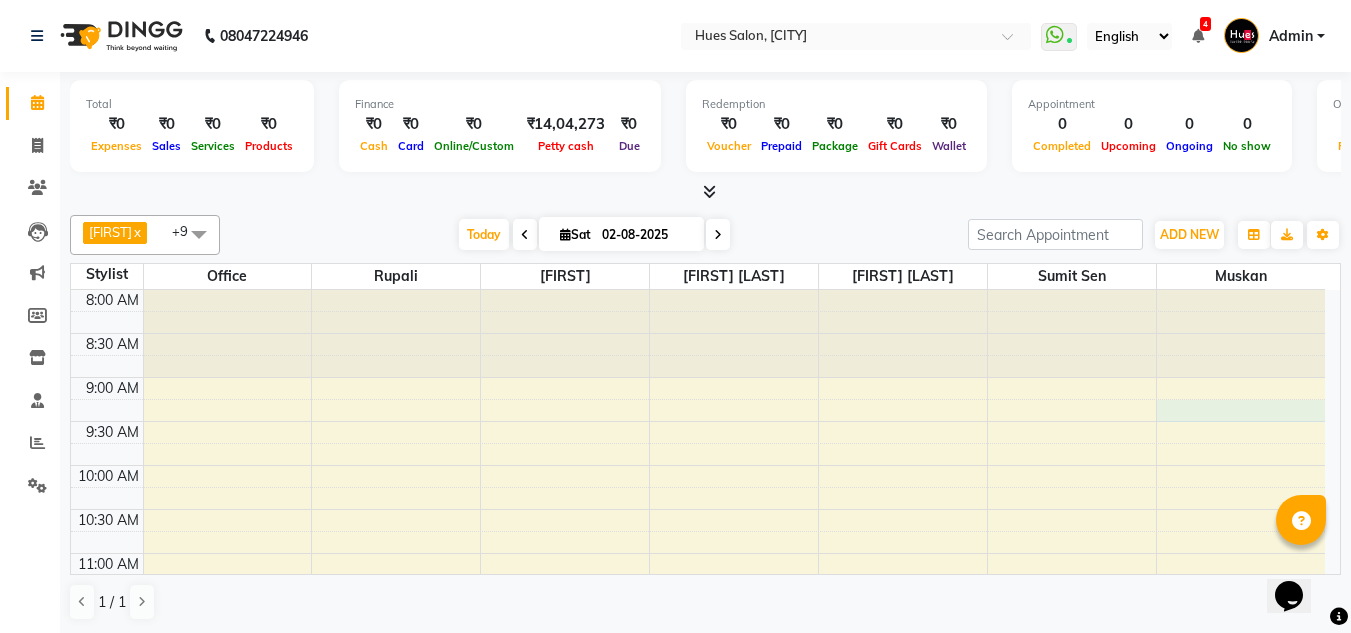 click on "8:00 AM 8:30 AM 9:00 AM 9:30 AM 10:00 AM 10:30 AM 11:00 AM 11:30 AM 12:00 PM 12:30 PM 1:00 PM 1:30 PM 2:00 PM 2:30 PM 3:00 PM 3:30 PM 4:00 PM 4:30 PM 5:00 PM 5:30 PM 6:00 PM 6:30 PM 7:00 PM 7:30 PM 8:00 PM 8:30 PM" at bounding box center (698, 861) 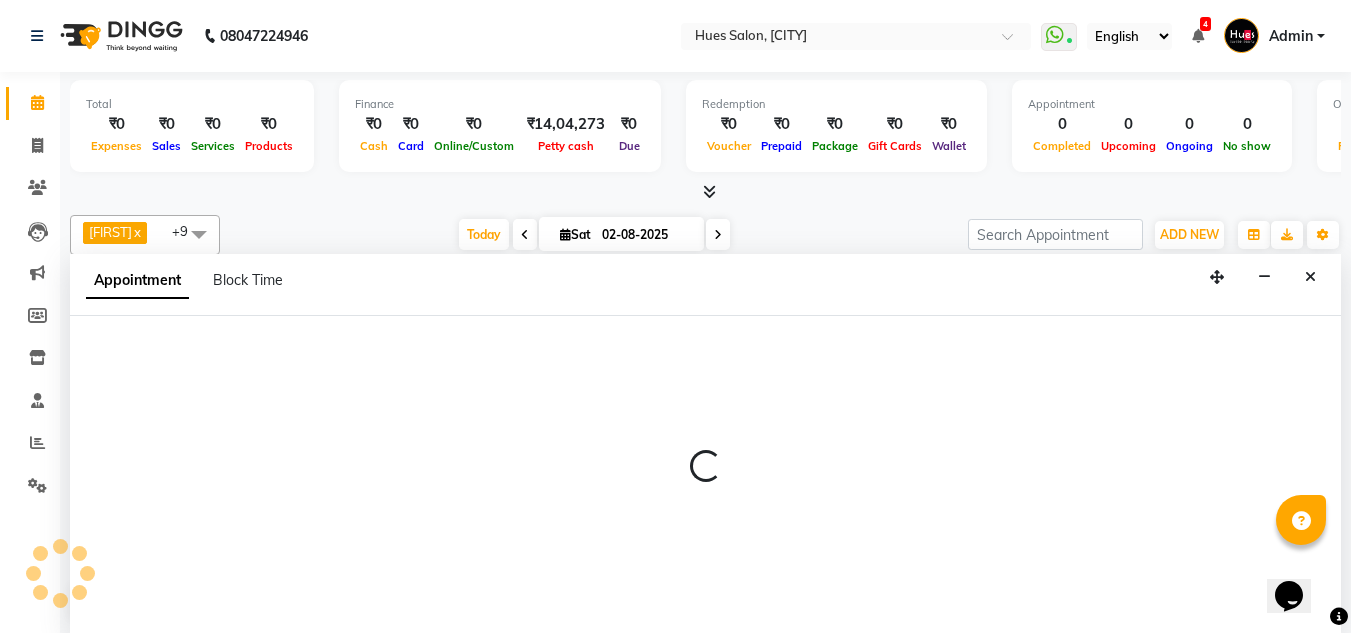 scroll, scrollTop: 1, scrollLeft: 0, axis: vertical 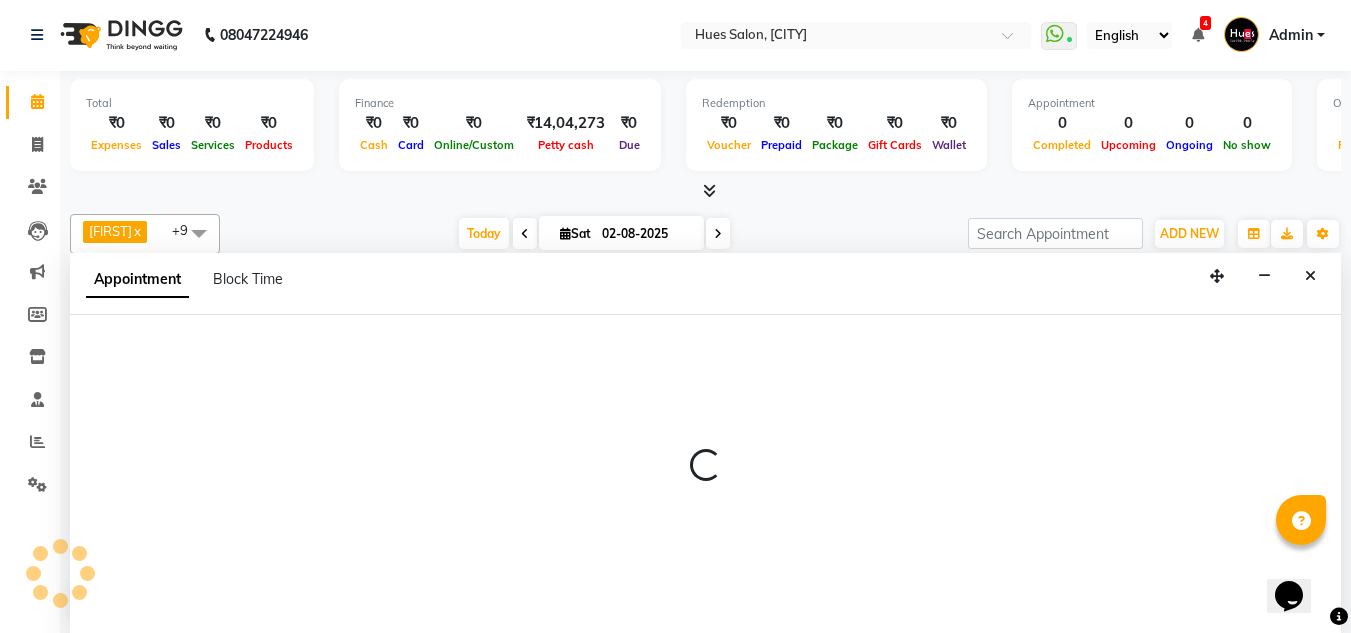 select on "77758" 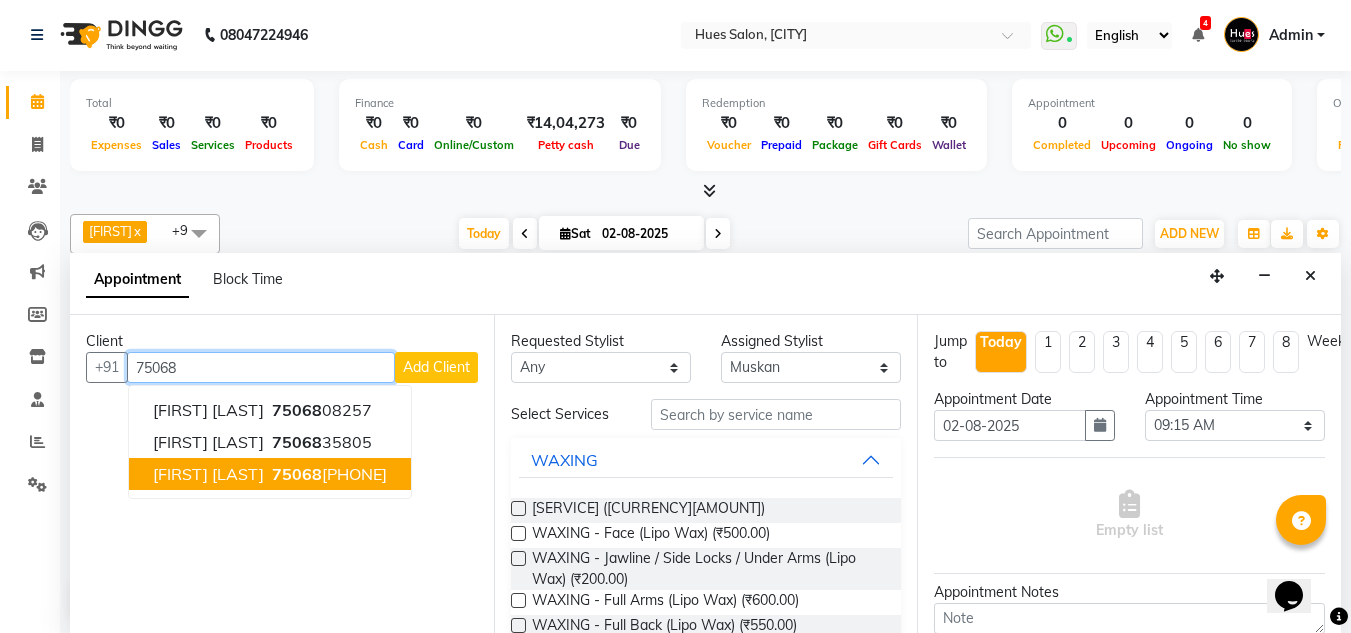 click on "[FIRST] [LAST]" at bounding box center [208, 474] 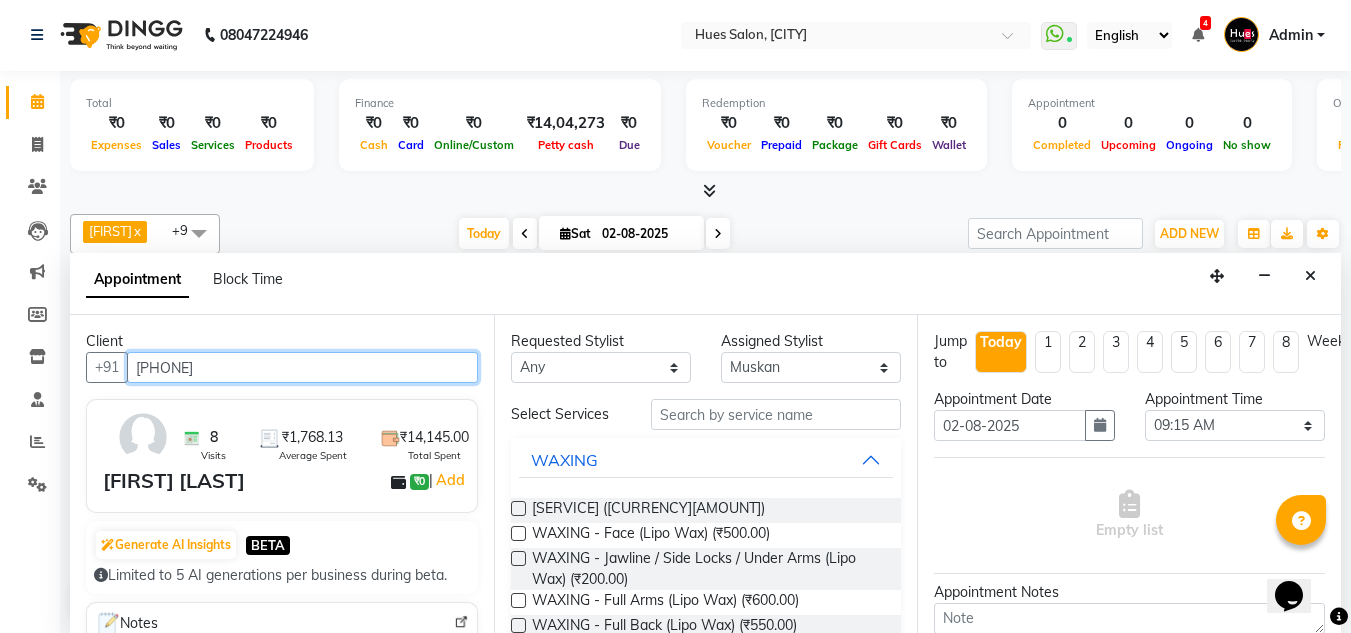 type on "[PHONE]" 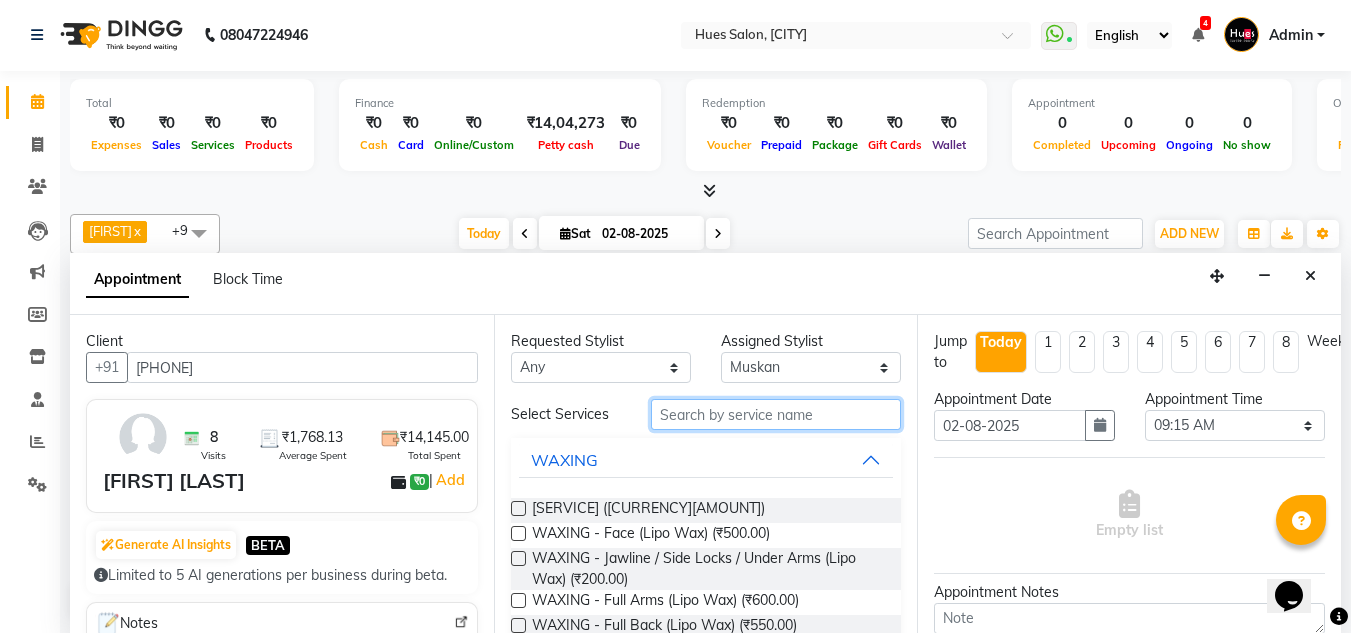 click at bounding box center (776, 414) 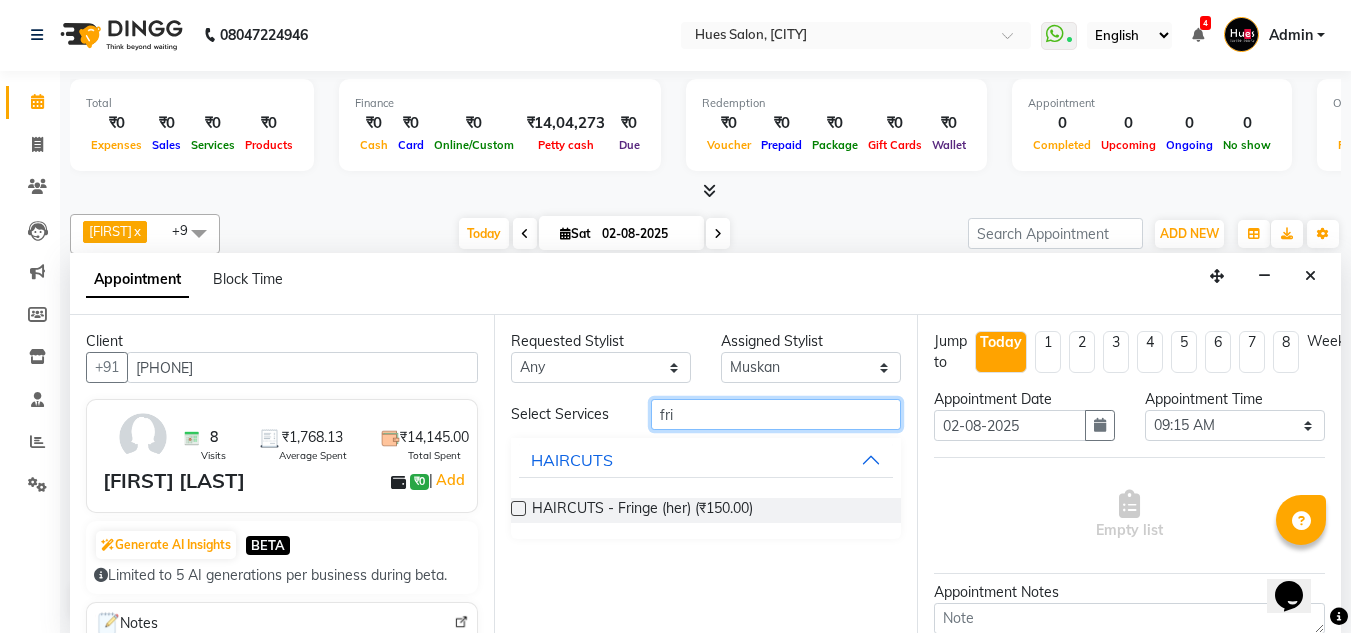 drag, startPoint x: 715, startPoint y: 413, endPoint x: 405, endPoint y: 461, distance: 313.69412 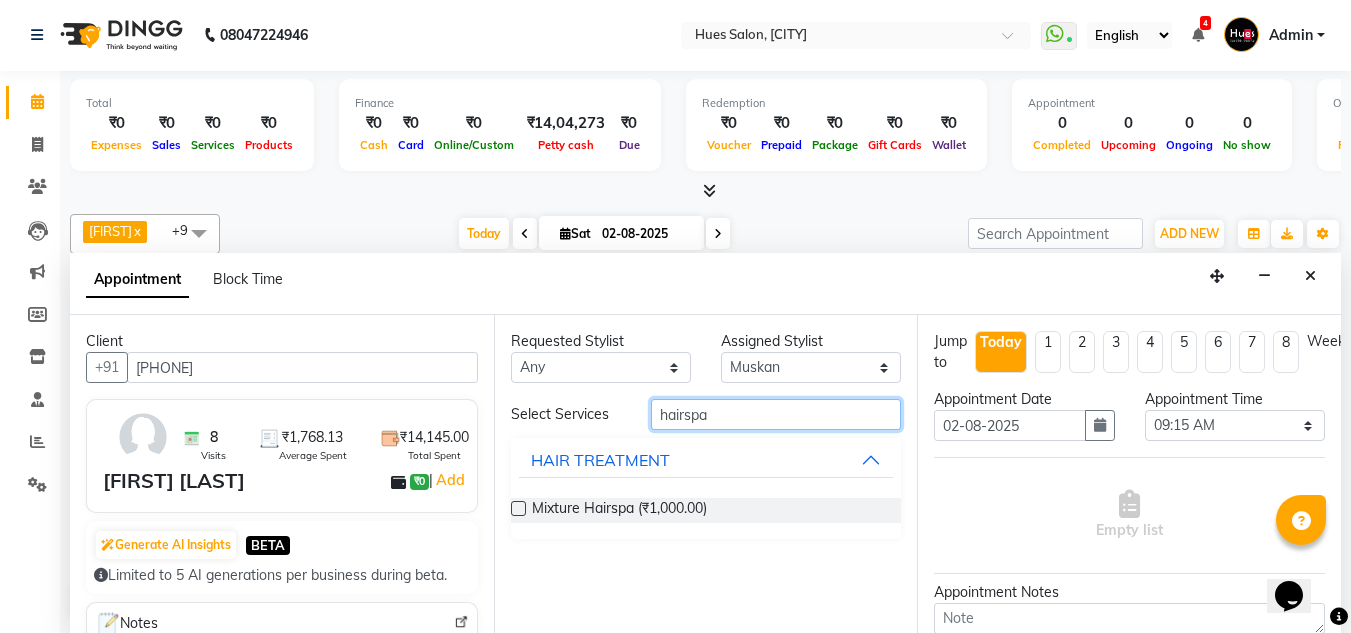 click on "hairspa" at bounding box center (776, 414) 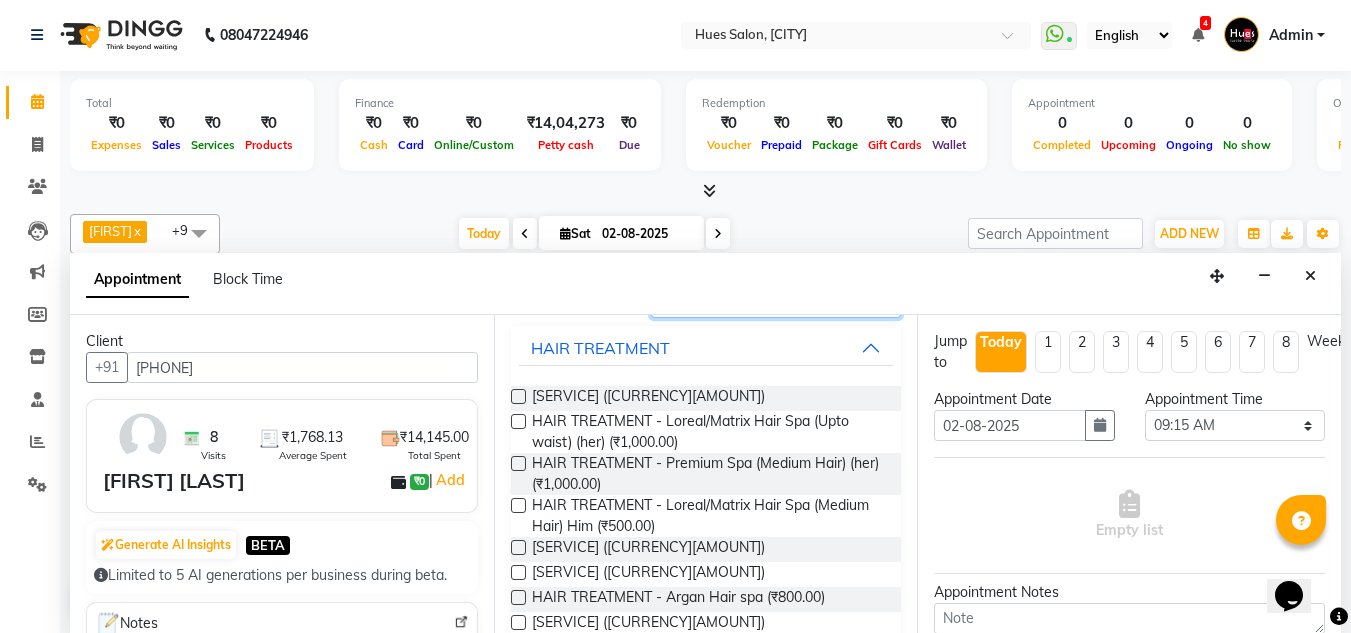 scroll, scrollTop: 125, scrollLeft: 0, axis: vertical 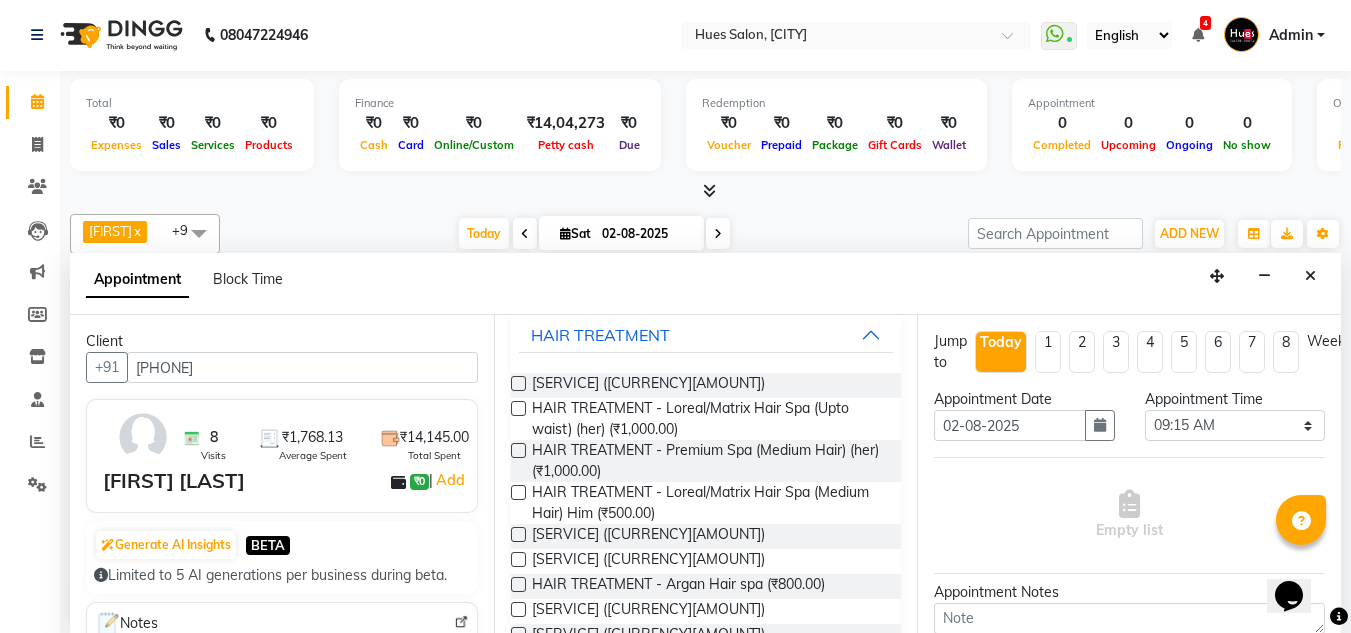 type on "hair spa" 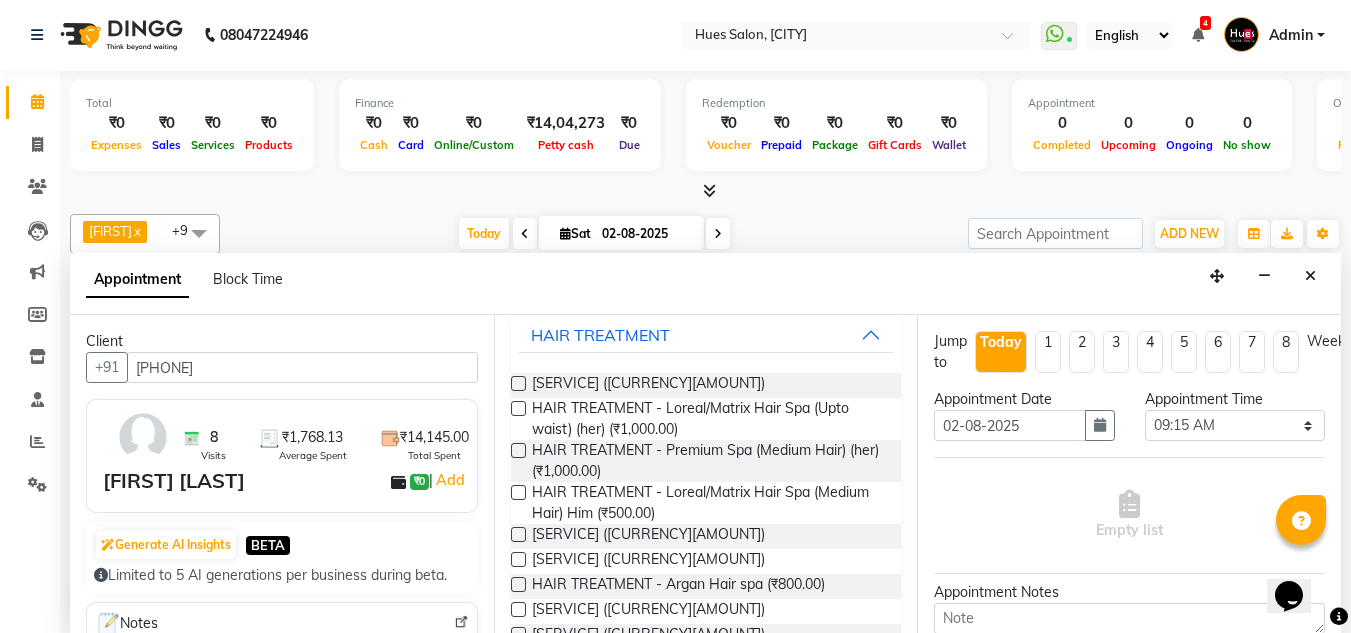 click at bounding box center (518, 450) 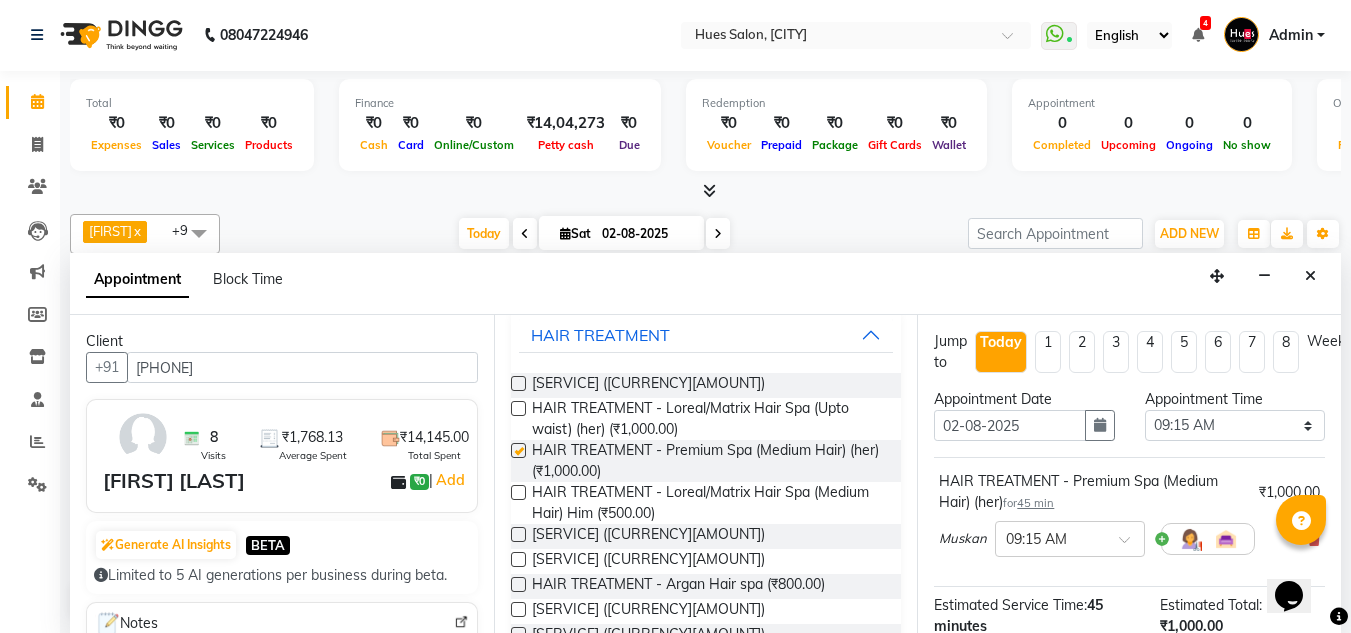 checkbox on "false" 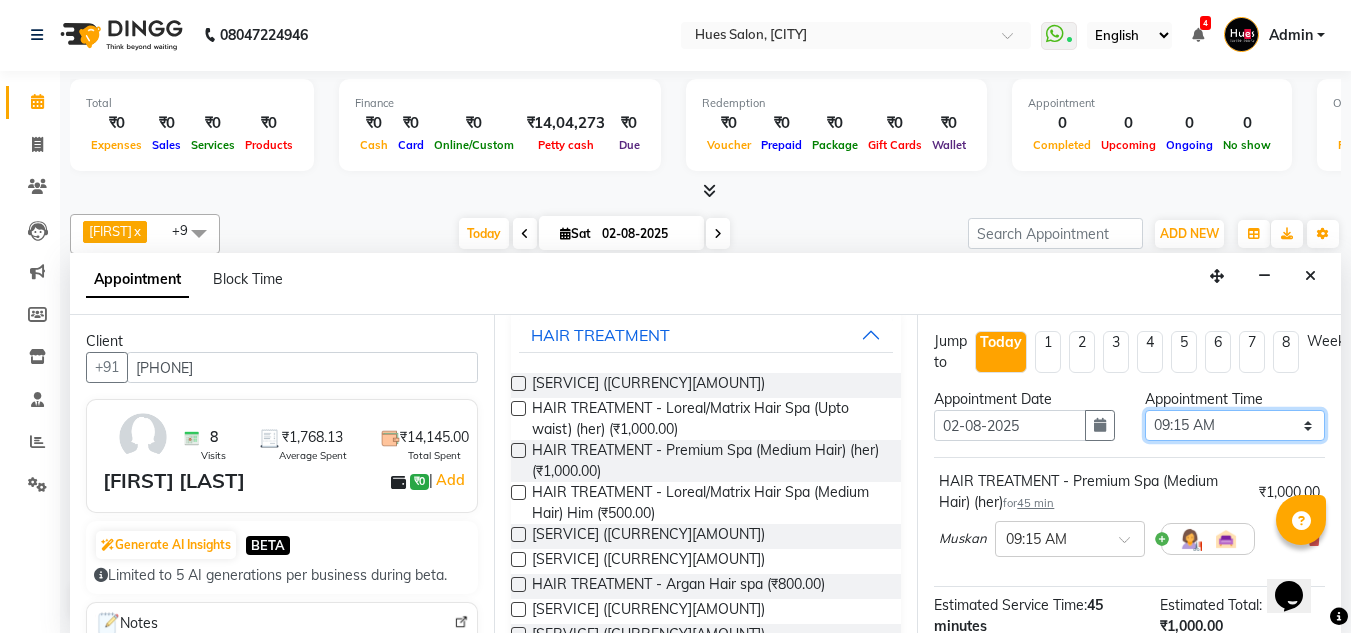 click on "Select 09:00 AM 09:15 AM 09:30 AM 09:45 AM 10:00 AM 10:15 AM 10:30 AM 10:45 AM 11:00 AM 11:15 AM 11:30 AM 11:45 AM 12:00 PM 12:15 PM 12:30 PM 12:45 PM 01:00 PM 01:15 PM 01:30 PM 01:45 PM 02:00 PM 02:15 PM 02:30 PM 02:45 PM 03:00 PM 03:15 PM 03:30 PM 03:45 PM 04:00 PM 04:15 PM 04:30 PM 04:45 PM 05:00 PM 05:15 PM 05:30 PM 05:45 PM 06:00 PM 06:15 PM 06:30 PM 06:45 PM 07:00 PM 07:15 PM 07:30 PM 07:45 PM 08:00 PM" at bounding box center (1235, 425) 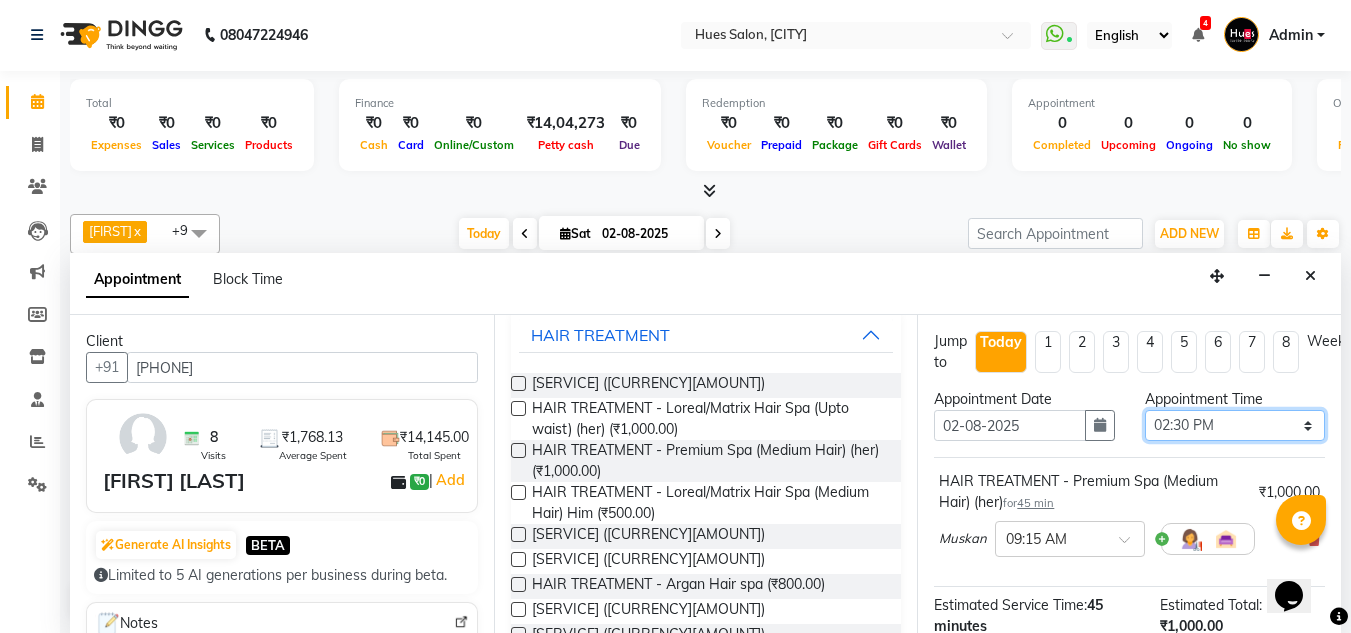 click on "Select 09:00 AM 09:15 AM 09:30 AM 09:45 AM 10:00 AM 10:15 AM 10:30 AM 10:45 AM 11:00 AM 11:15 AM 11:30 AM 11:45 AM 12:00 PM 12:15 PM 12:30 PM 12:45 PM 01:00 PM 01:15 PM 01:30 PM 01:45 PM 02:00 PM 02:15 PM 02:30 PM 02:45 PM 03:00 PM 03:15 PM 03:30 PM 03:45 PM 04:00 PM 04:15 PM 04:30 PM 04:45 PM 05:00 PM 05:15 PM 05:30 PM 05:45 PM 06:00 PM 06:15 PM 06:30 PM 06:45 PM 07:00 PM 07:15 PM 07:30 PM 07:45 PM 08:00 PM" at bounding box center (1235, 425) 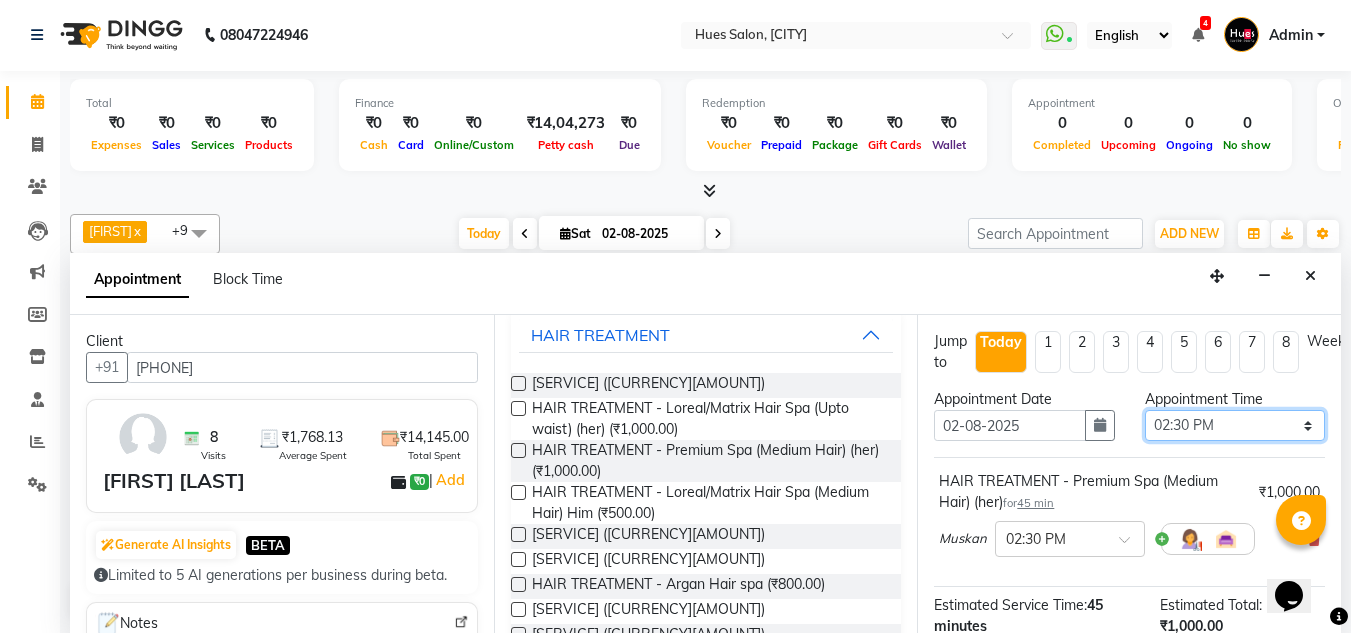 scroll, scrollTop: 232, scrollLeft: 0, axis: vertical 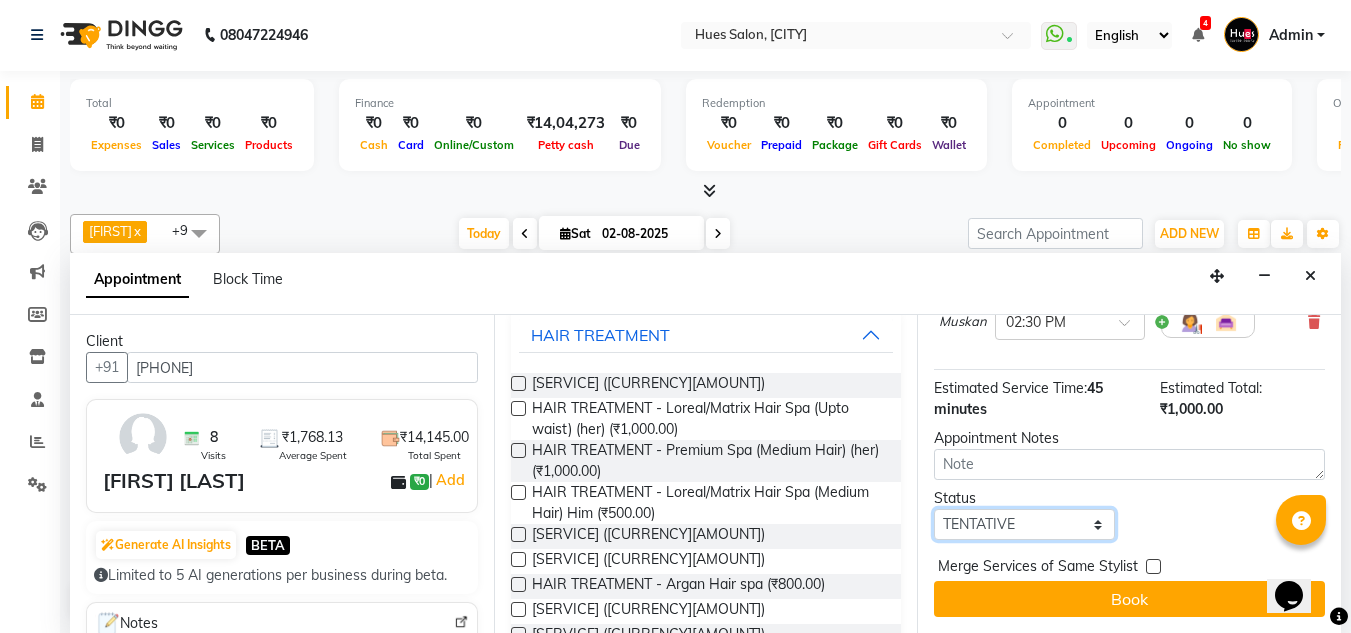 click on "Select TENTATIVE CONFIRM CHECK-IN UPCOMING" at bounding box center (1024, 524) 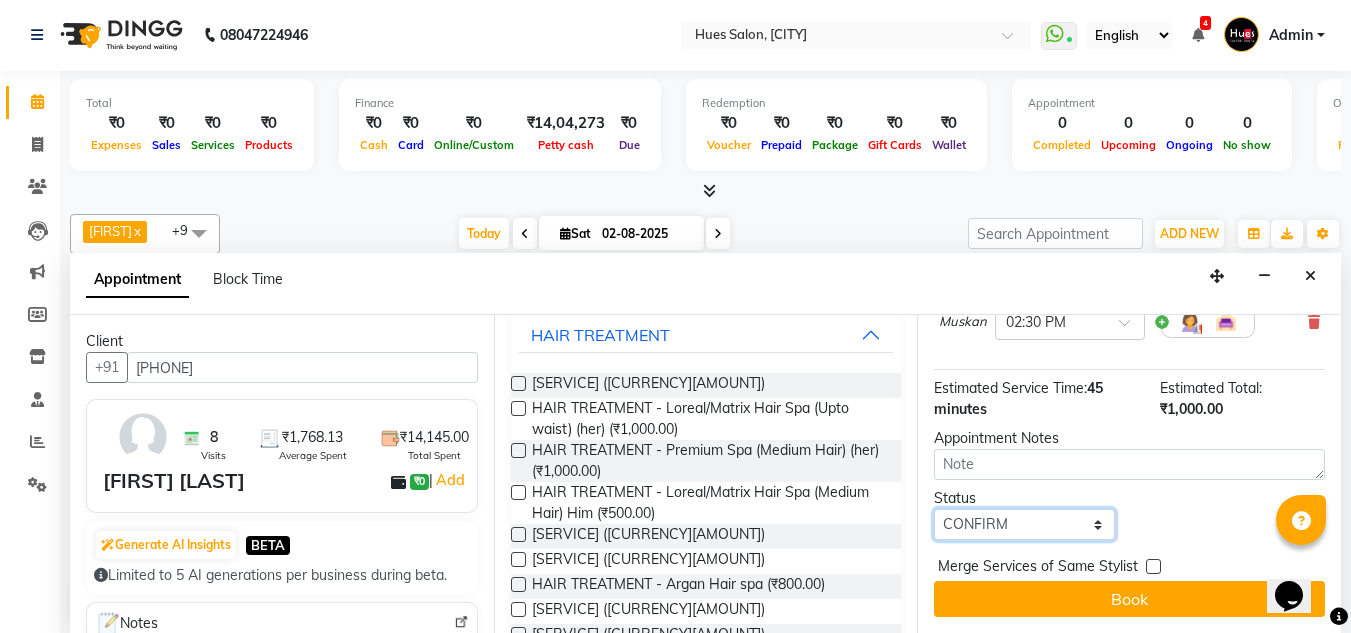 click on "Select TENTATIVE CONFIRM CHECK-IN UPCOMING" at bounding box center [1024, 524] 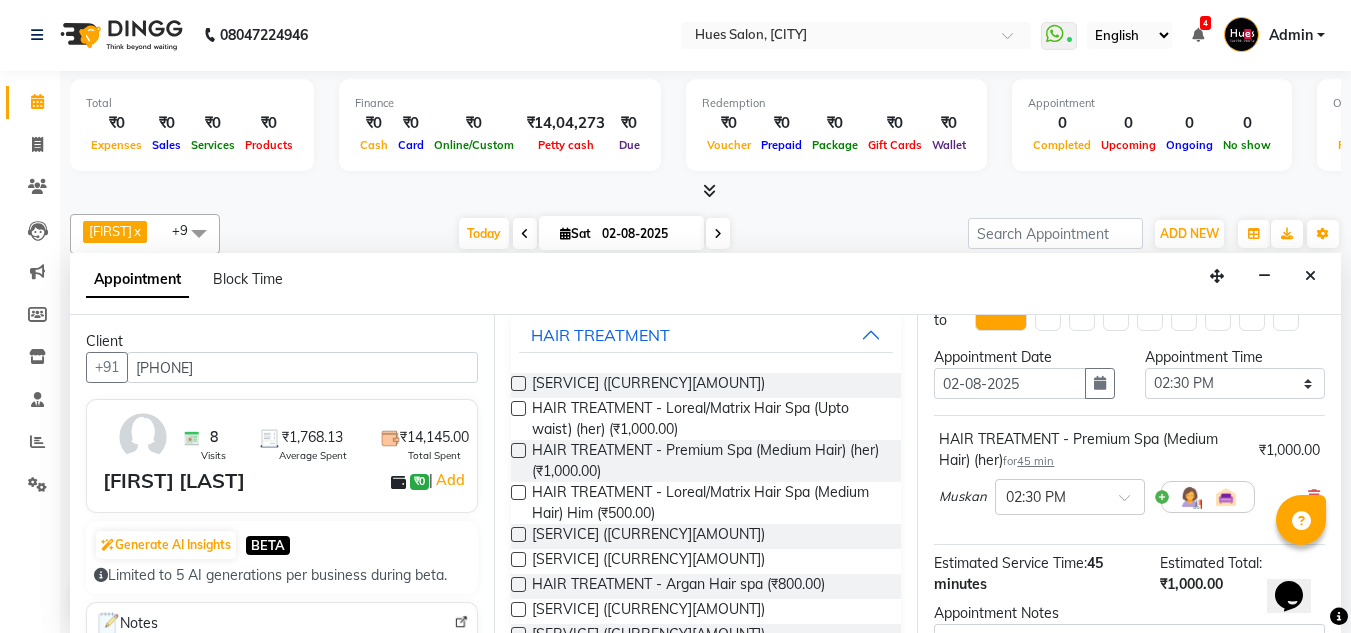 scroll, scrollTop: 26, scrollLeft: 0, axis: vertical 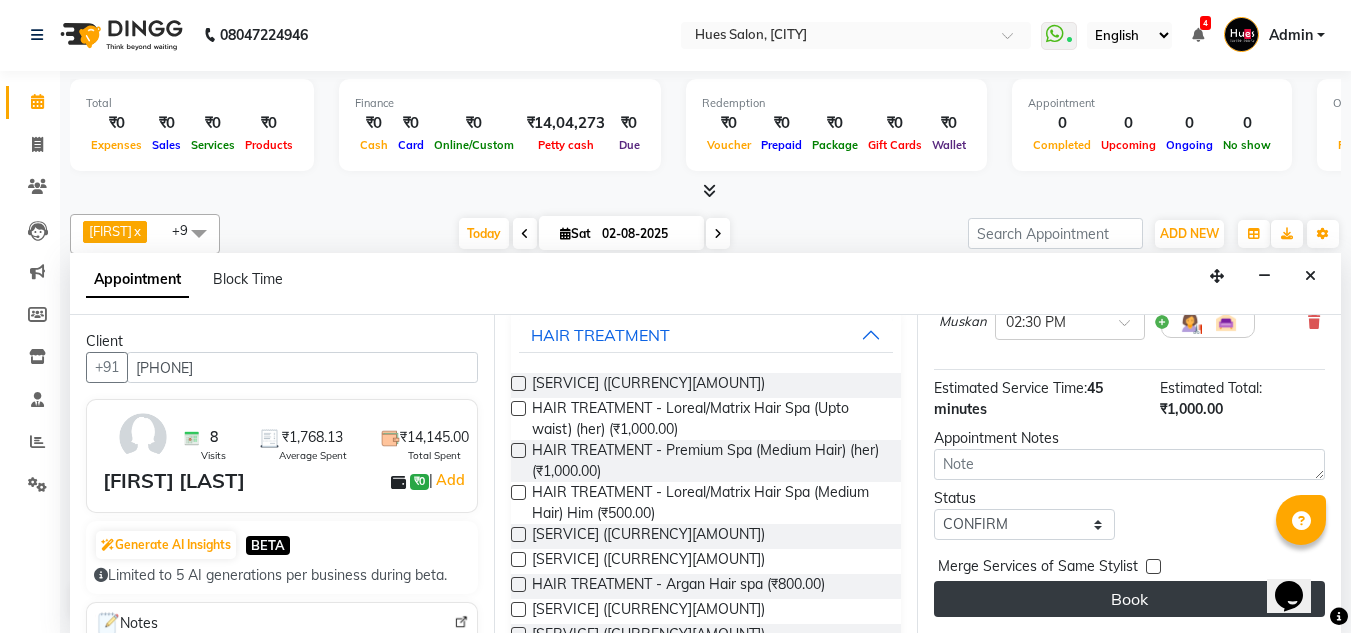 click on "Book" at bounding box center (1129, 599) 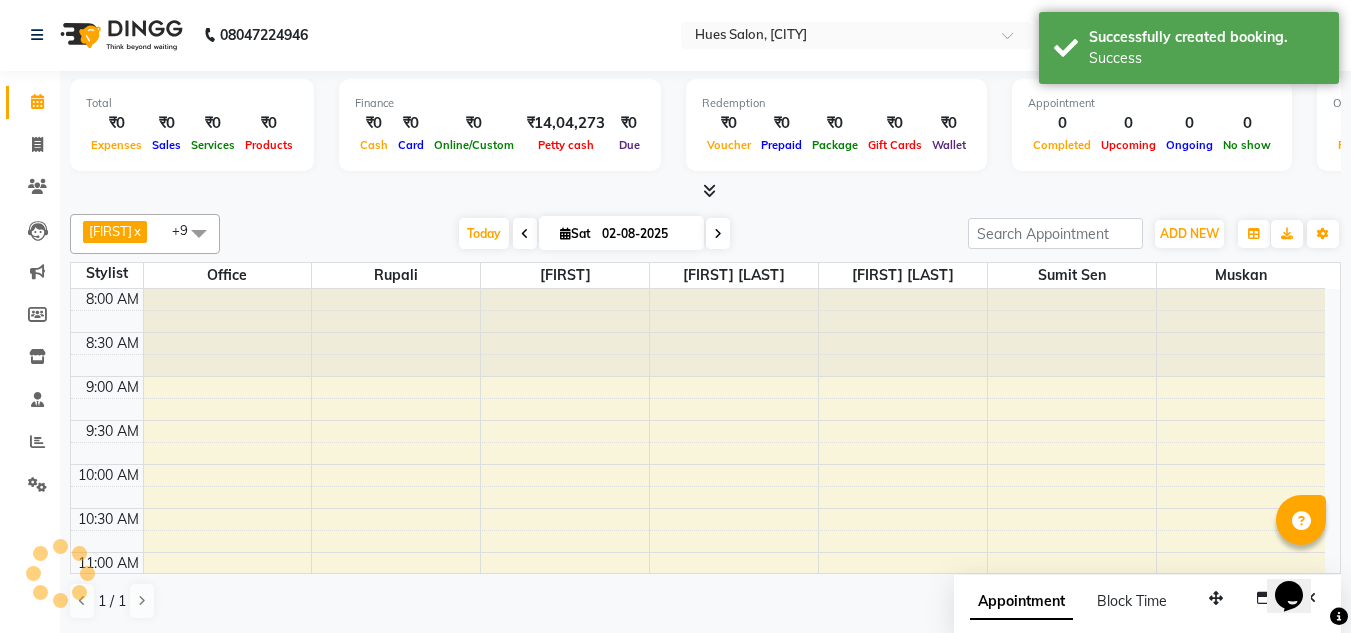 scroll, scrollTop: 0, scrollLeft: 0, axis: both 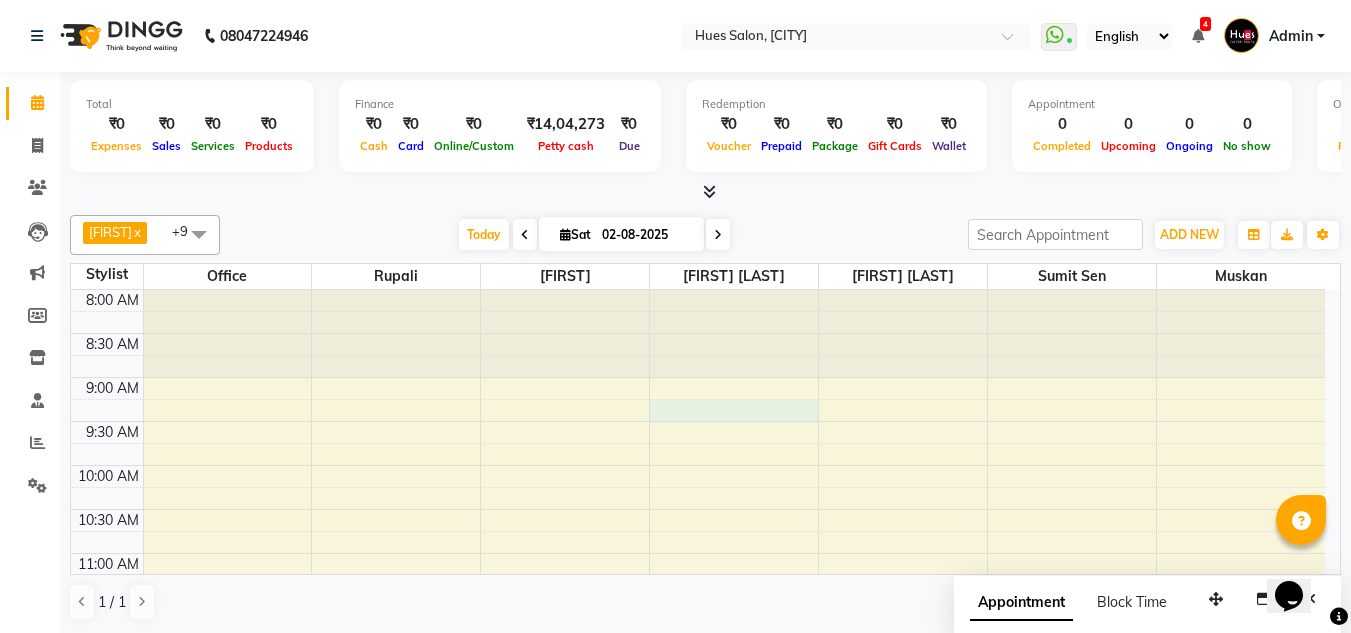 click on "[FIRST] [LAST], TK[NUMBER], [TIME]-[TIME], [SERVICE]" at bounding box center [698, 861] 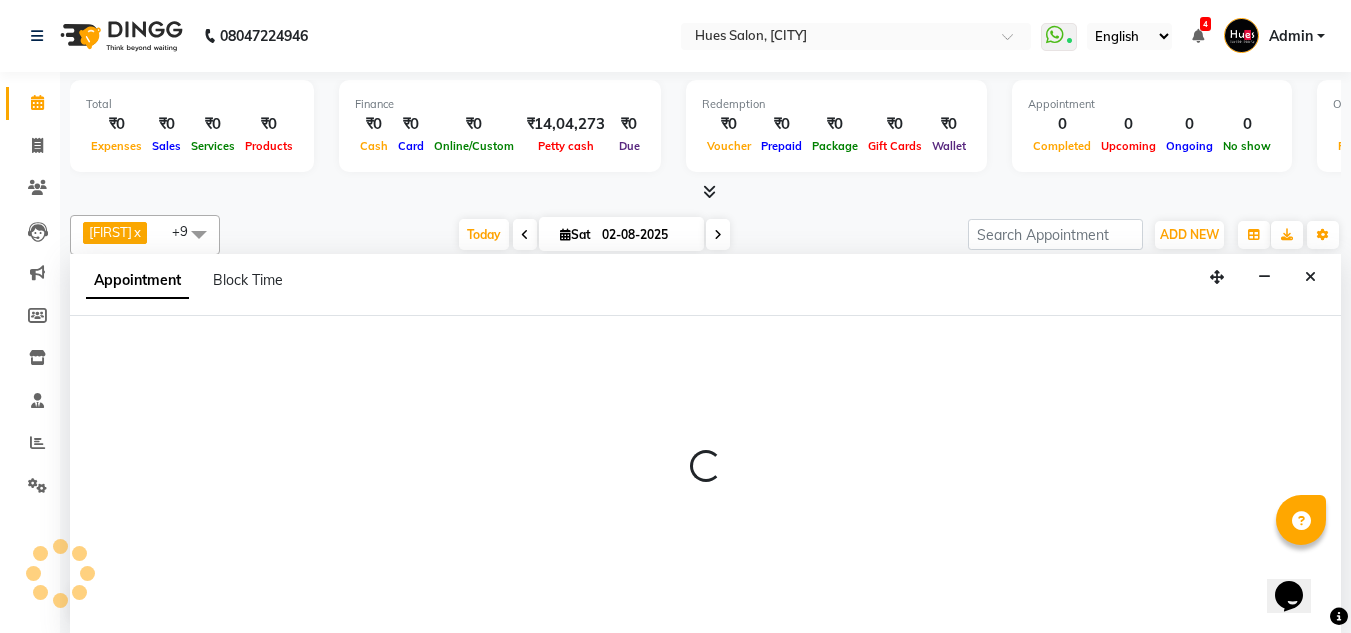 scroll, scrollTop: 1, scrollLeft: 0, axis: vertical 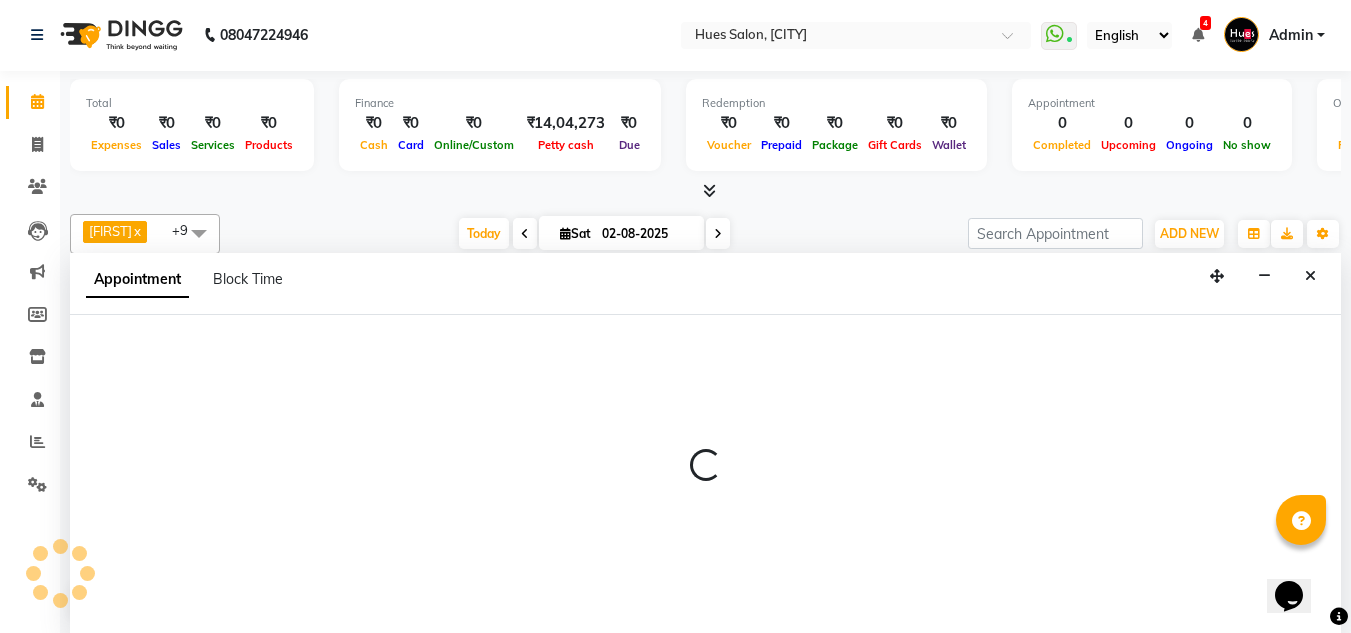 select on "50868" 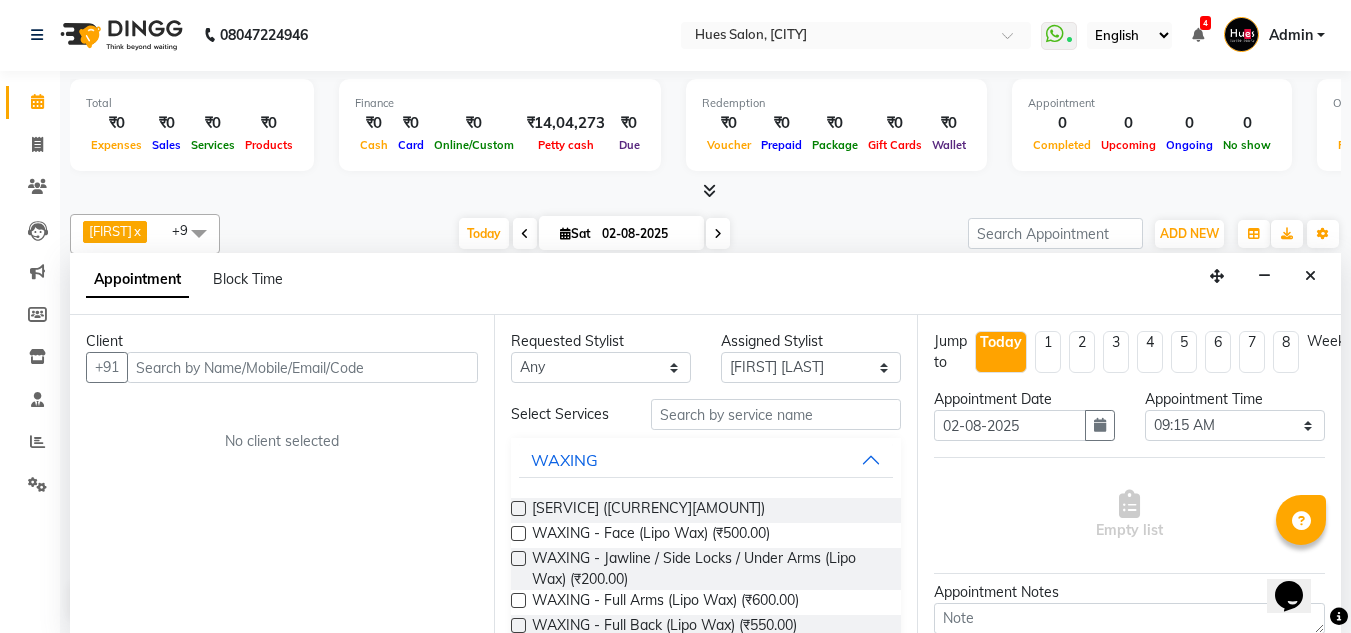 click at bounding box center [302, 367] 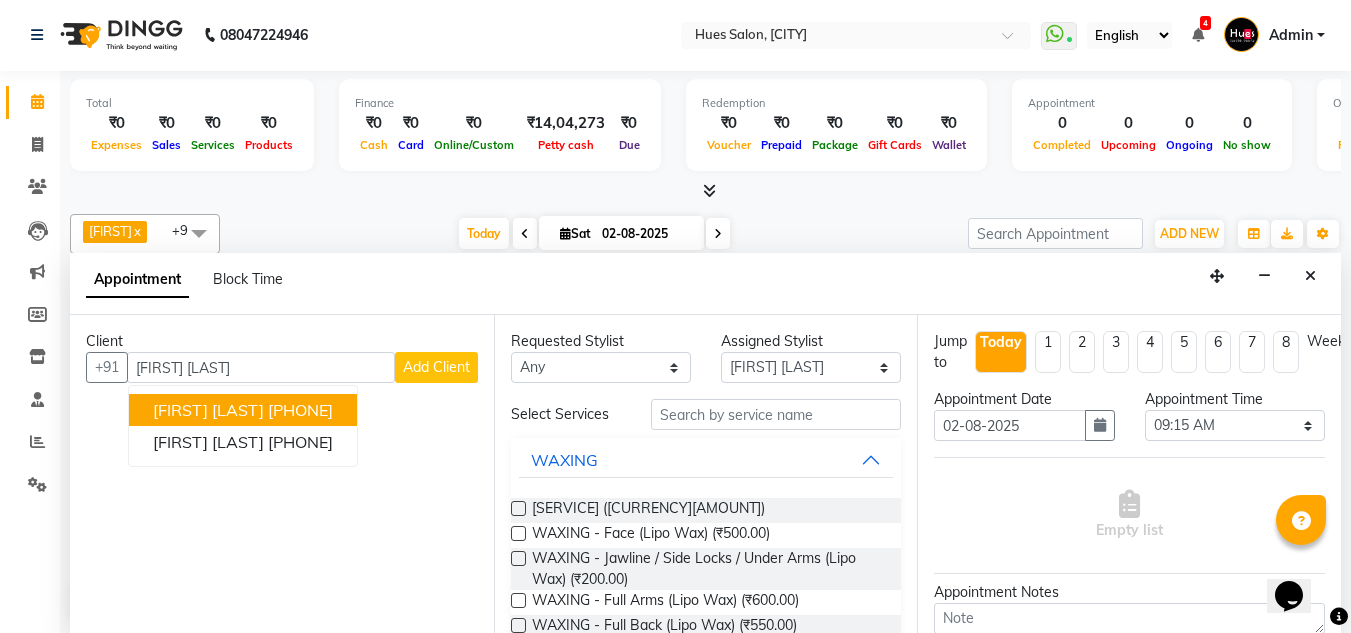 click on "[FIRST] [LAST]" at bounding box center [208, 410] 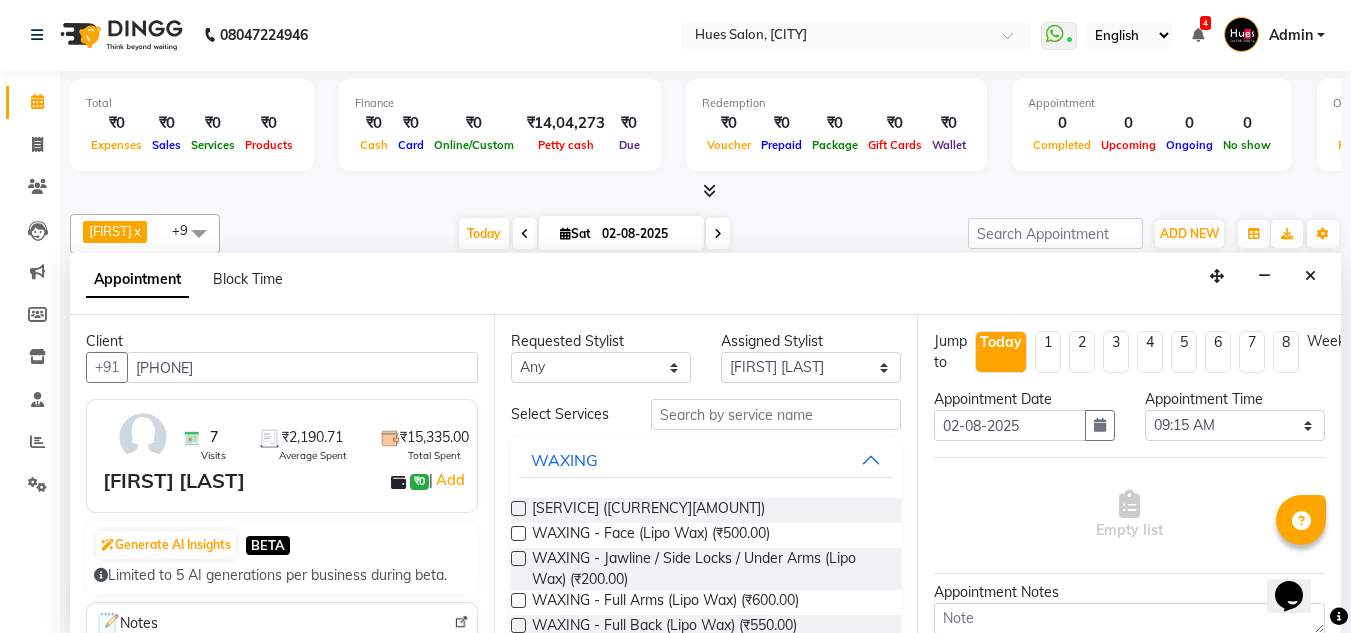 type on "[PHONE]" 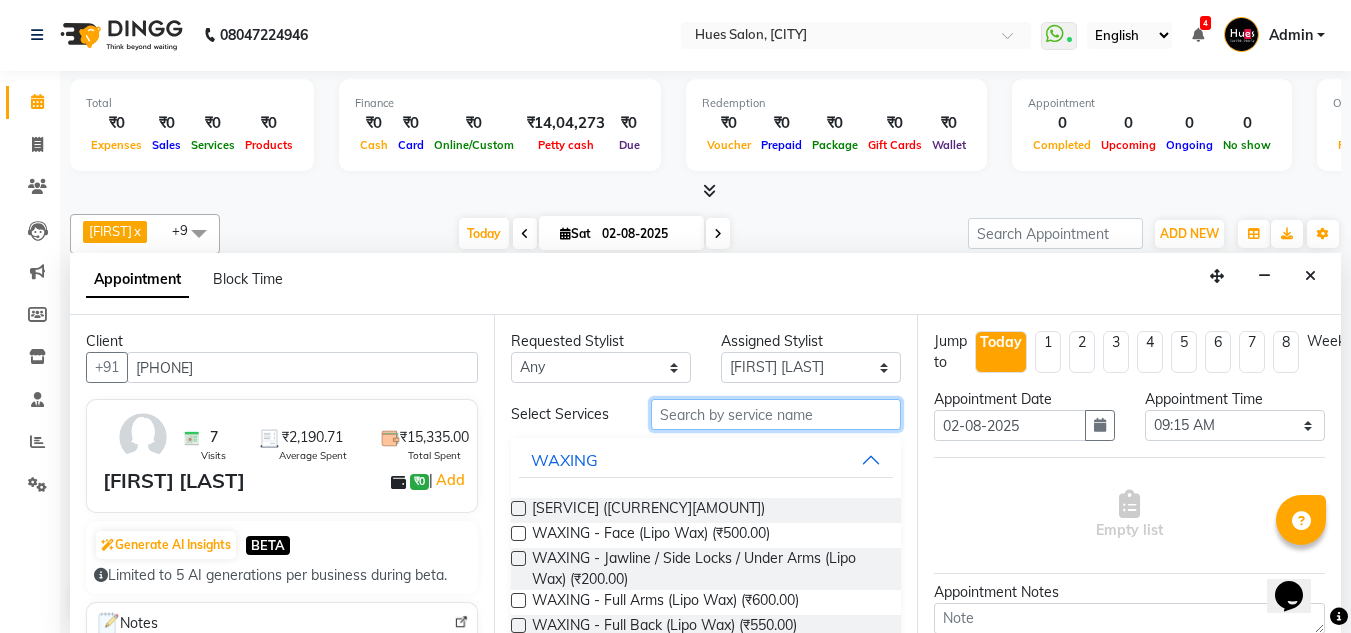 click at bounding box center [776, 414] 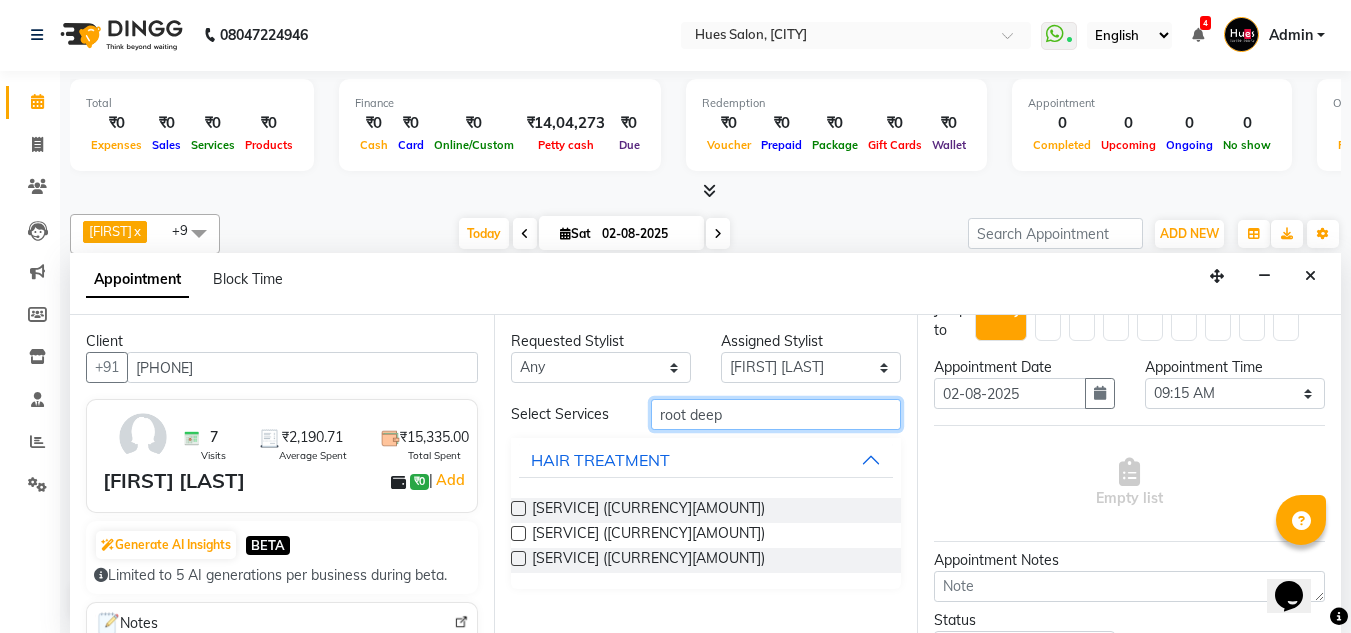 scroll, scrollTop: 30, scrollLeft: 0, axis: vertical 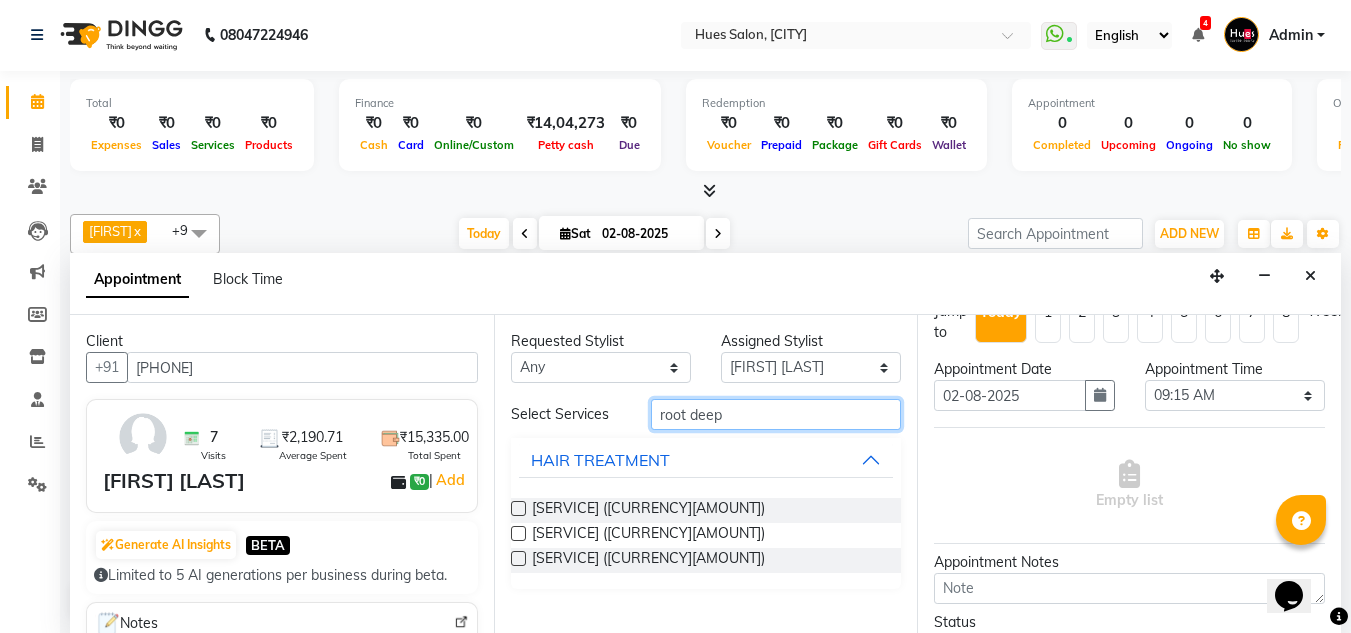 type on "root deep" 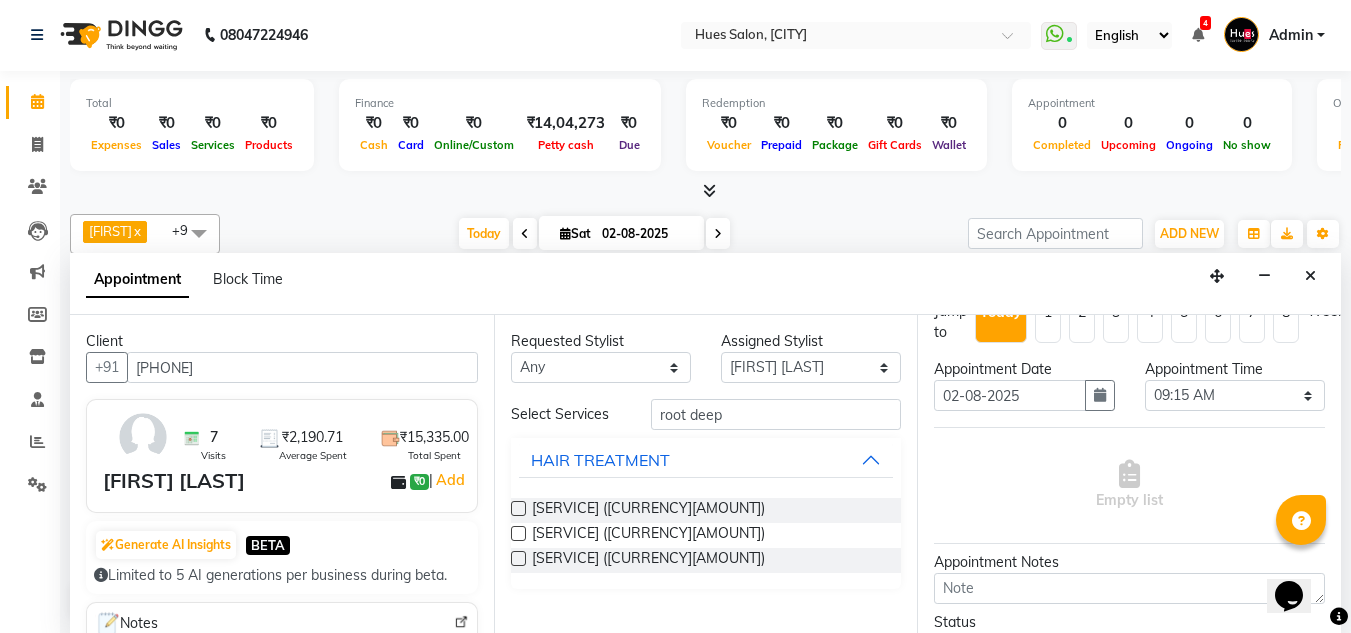 click at bounding box center (518, 508) 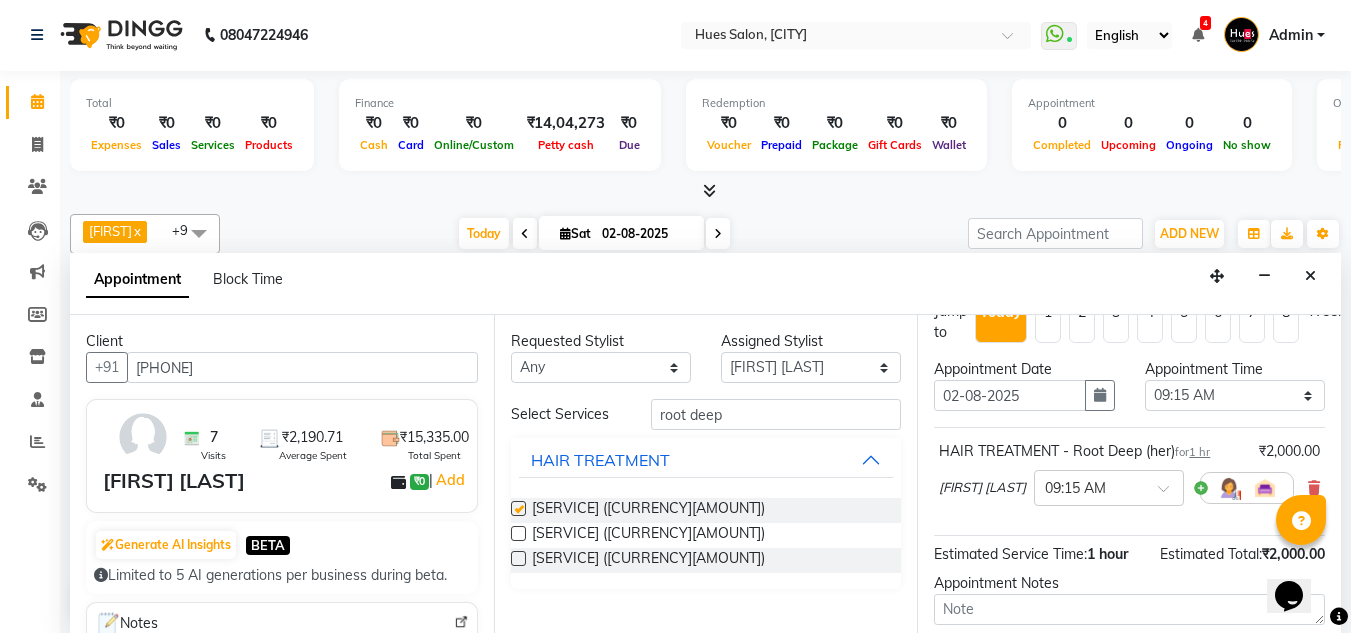 checkbox on "false" 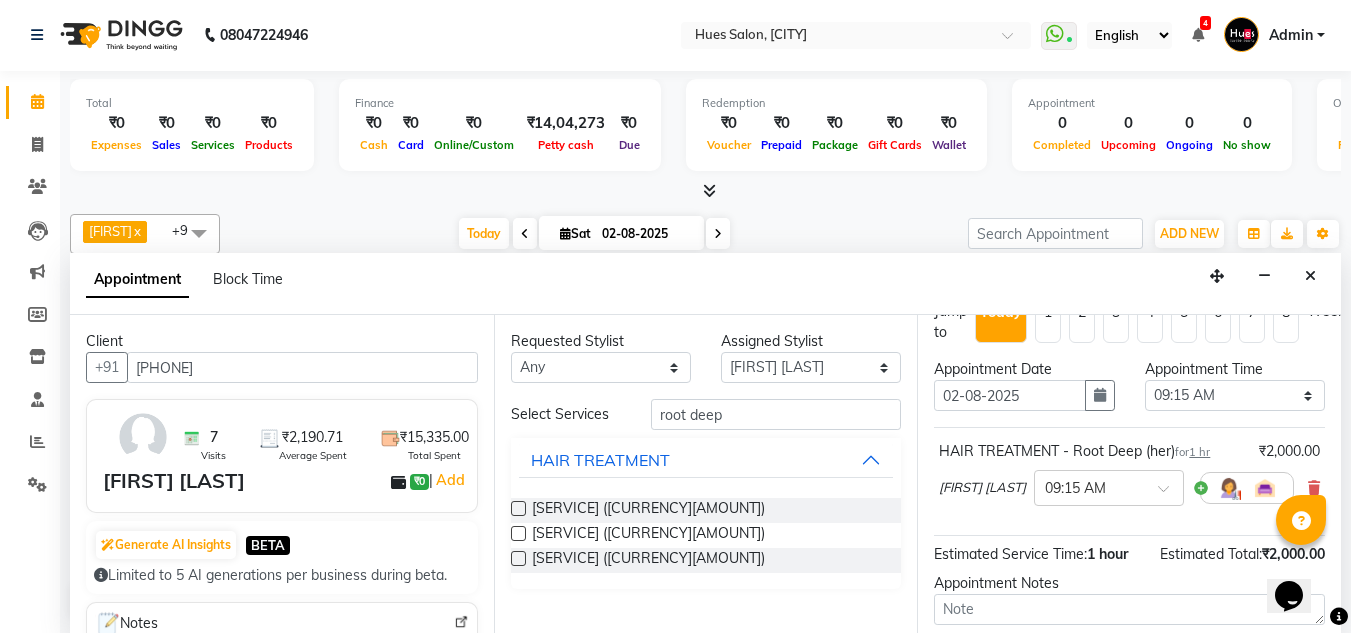scroll, scrollTop: 193, scrollLeft: 0, axis: vertical 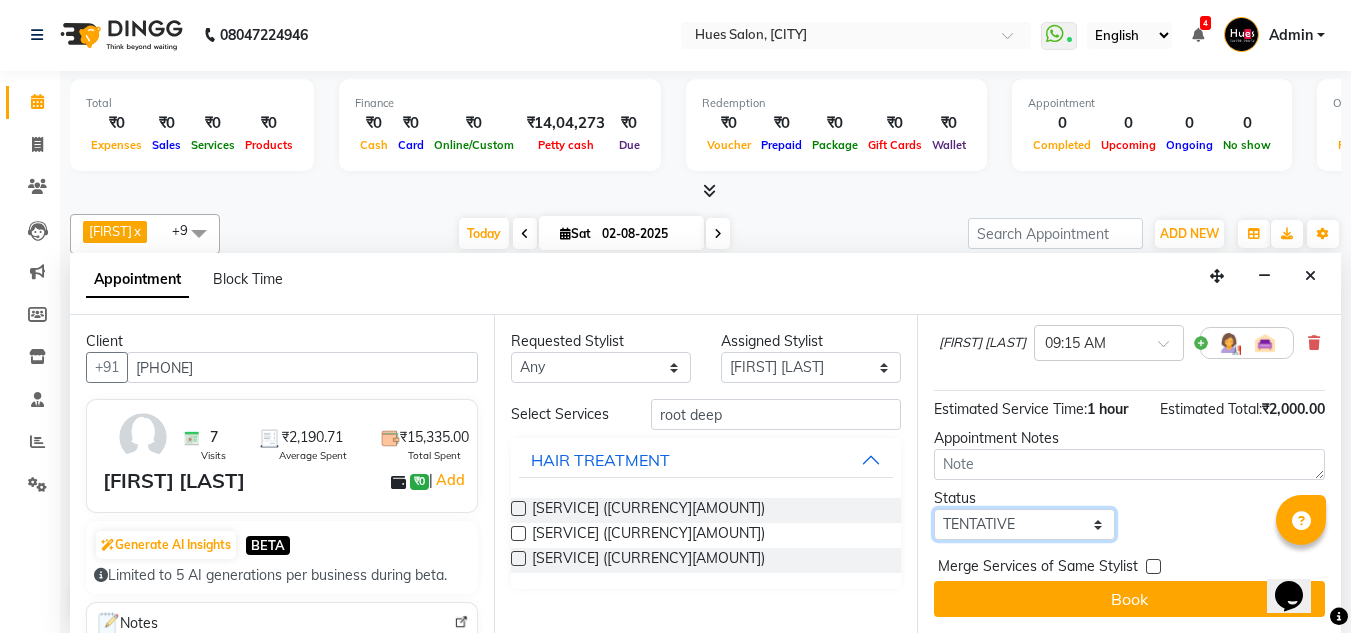click on "Select TENTATIVE CONFIRM CHECK-IN UPCOMING" at bounding box center (1024, 524) 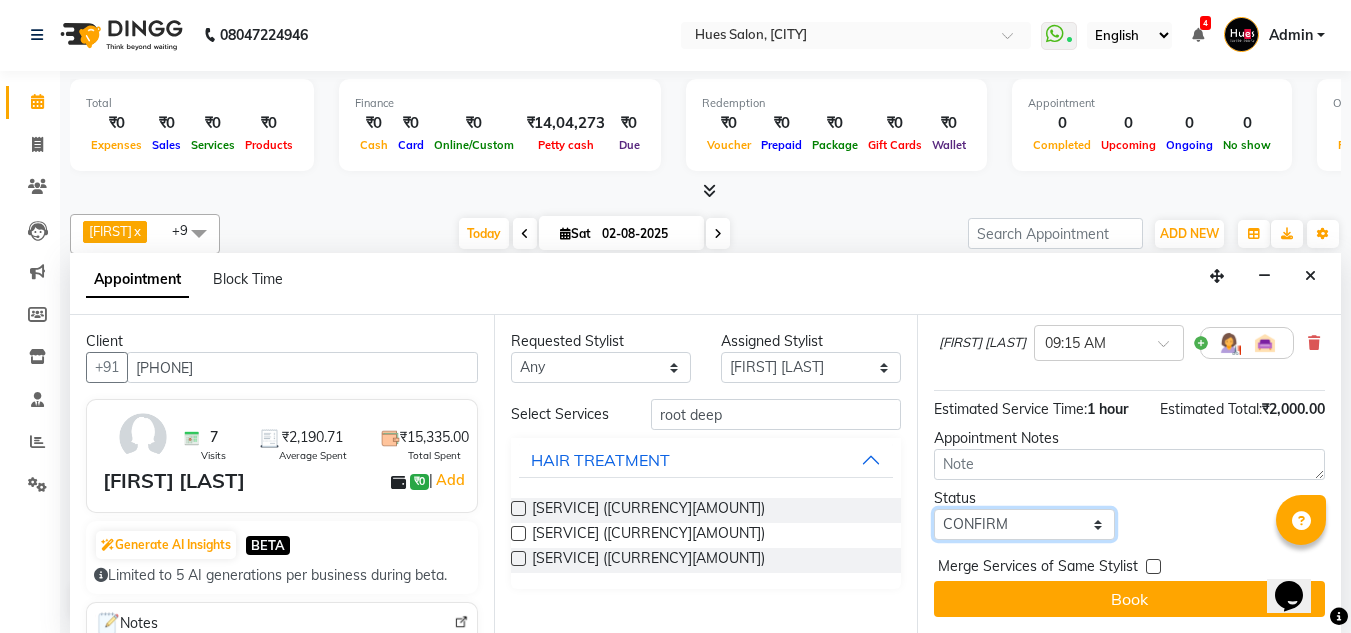 click on "Select TENTATIVE CONFIRM CHECK-IN UPCOMING" at bounding box center (1024, 524) 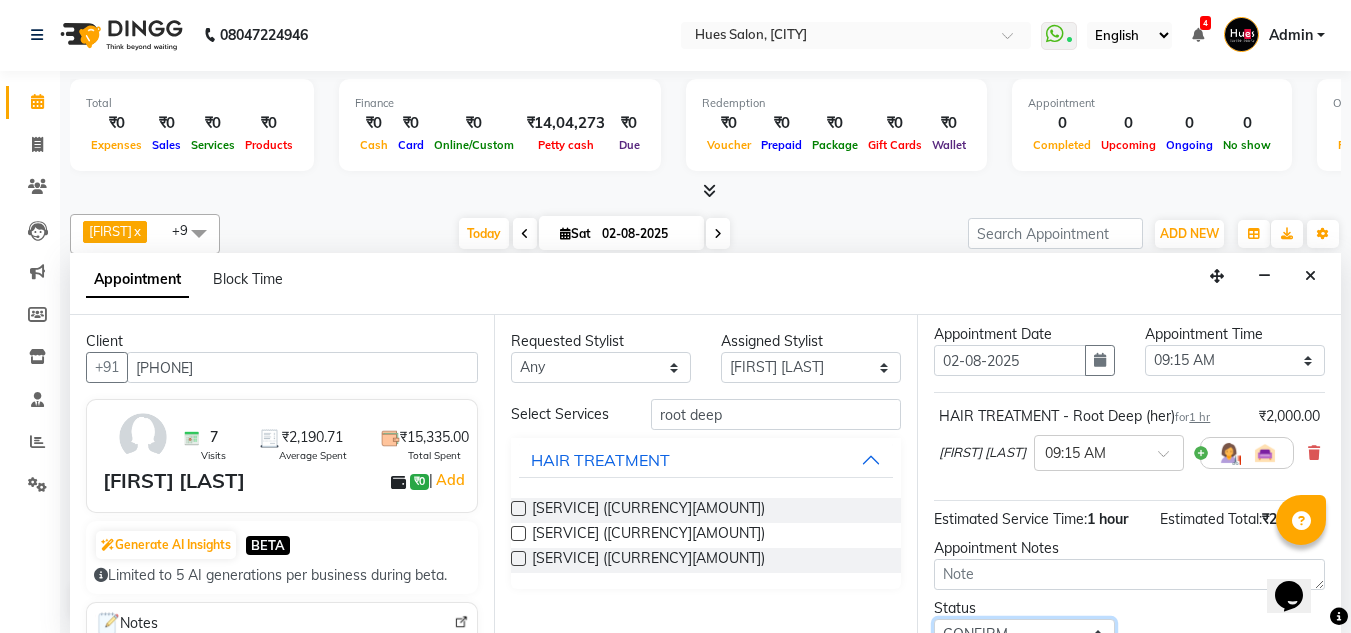 scroll, scrollTop: 61, scrollLeft: 0, axis: vertical 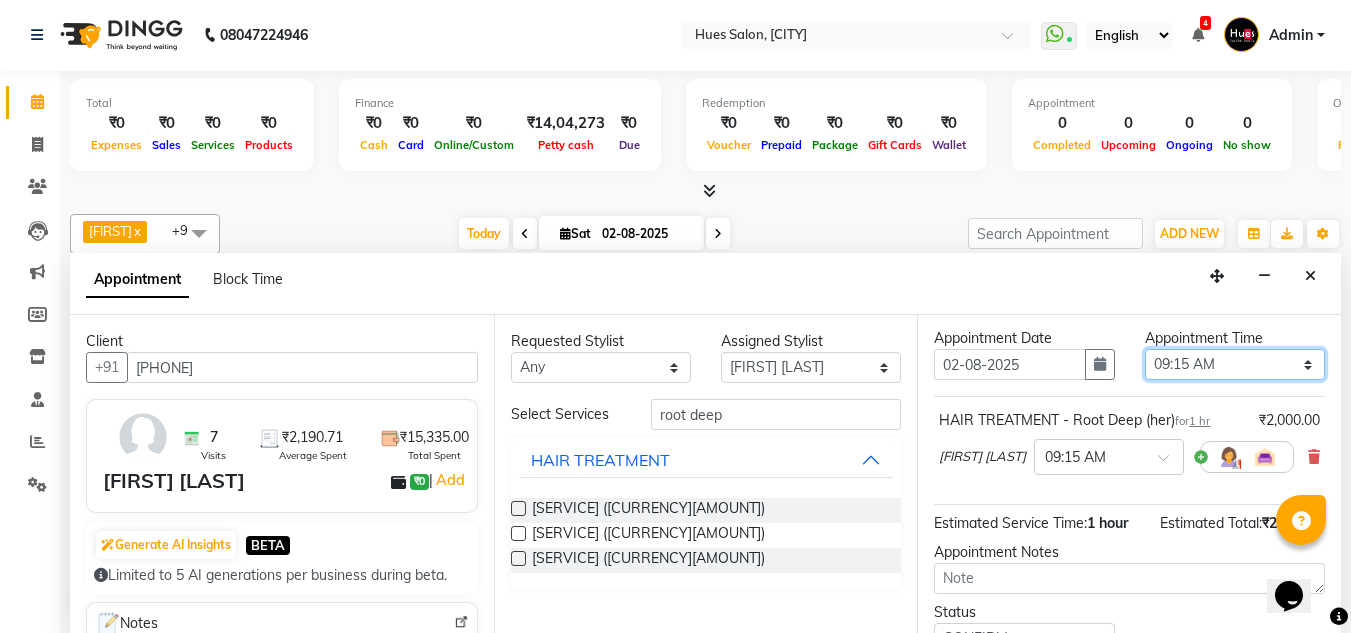 click on "Select 09:00 AM 09:15 AM 09:30 AM 09:45 AM 10:00 AM 10:15 AM 10:30 AM 10:45 AM 11:00 AM 11:15 AM 11:30 AM 11:45 AM 12:00 PM 12:15 PM 12:30 PM 12:45 PM 01:00 PM 01:15 PM 01:30 PM 01:45 PM 02:00 PM 02:15 PM 02:30 PM 02:45 PM 03:00 PM 03:15 PM 03:30 PM 03:45 PM 04:00 PM 04:15 PM 04:30 PM 04:45 PM 05:00 PM 05:15 PM 05:30 PM 05:45 PM 06:00 PM 06:15 PM 06:30 PM 06:45 PM 07:00 PM 07:15 PM 07:30 PM 07:45 PM 08:00 PM" at bounding box center [1235, 364] 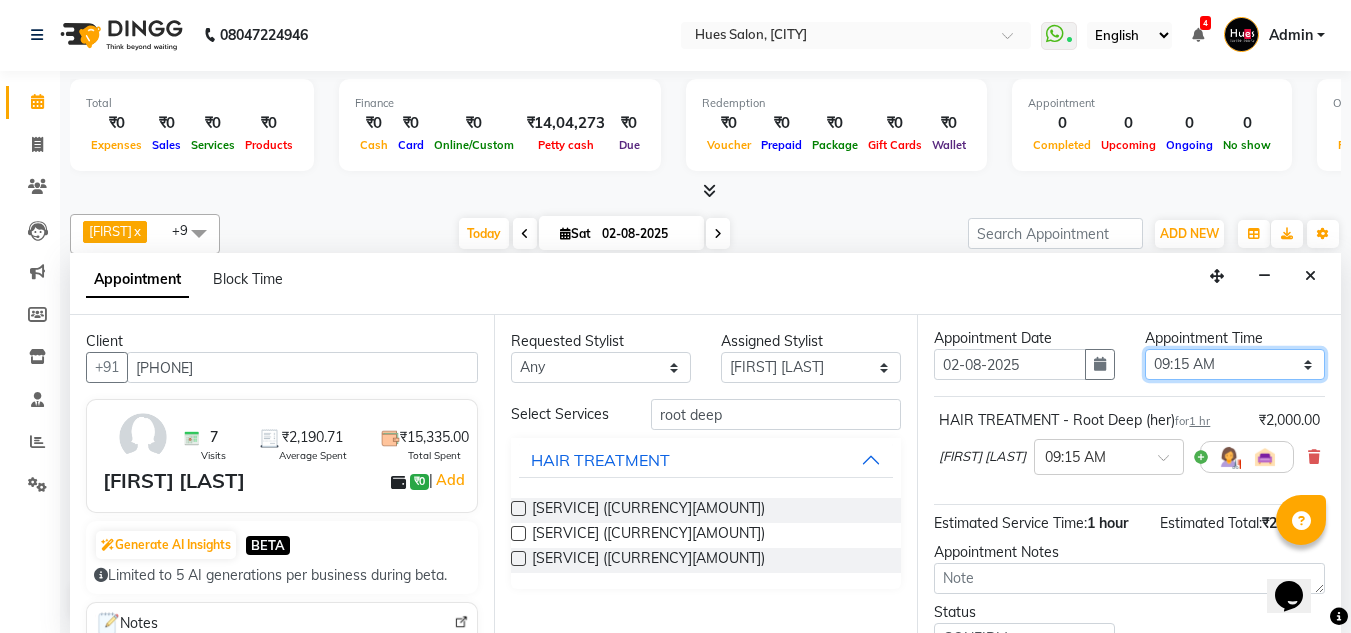 select on "900" 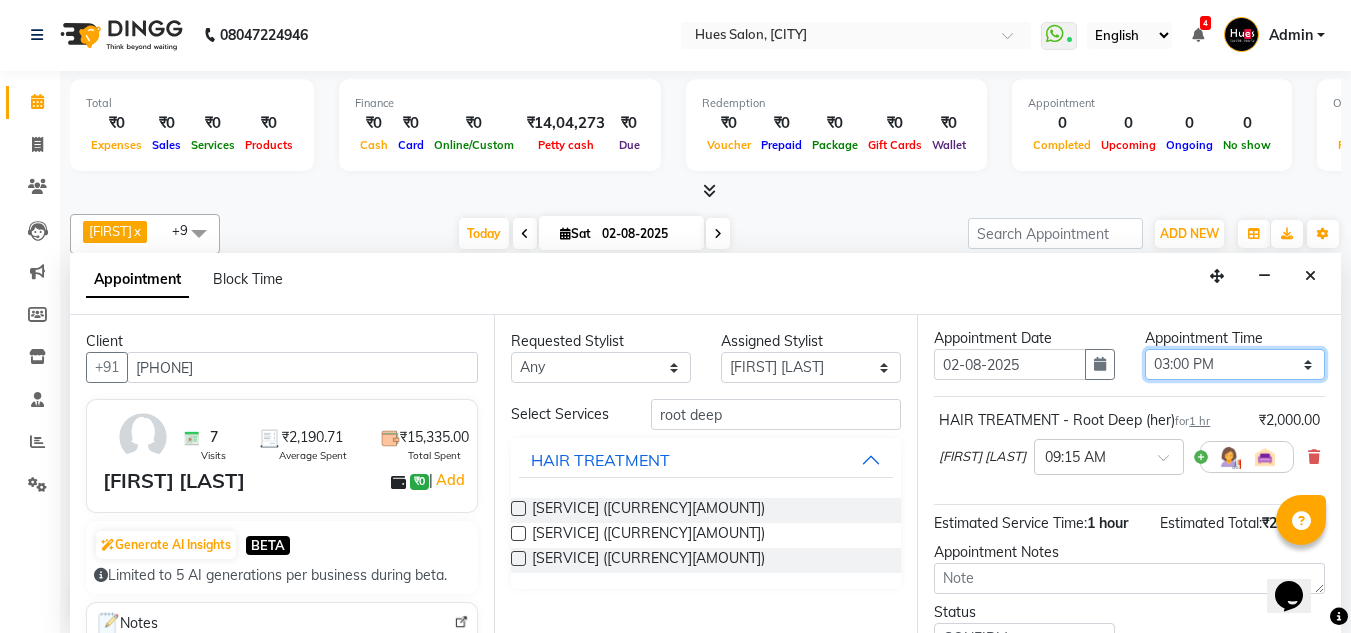 click on "Select 09:00 AM 09:15 AM 09:30 AM 09:45 AM 10:00 AM 10:15 AM 10:30 AM 10:45 AM 11:00 AM 11:15 AM 11:30 AM 11:45 AM 12:00 PM 12:15 PM 12:30 PM 12:45 PM 01:00 PM 01:15 PM 01:30 PM 01:45 PM 02:00 PM 02:15 PM 02:30 PM 02:45 PM 03:00 PM 03:15 PM 03:30 PM 03:45 PM 04:00 PM 04:15 PM 04:30 PM 04:45 PM 05:00 PM 05:15 PM 05:30 PM 05:45 PM 06:00 PM 06:15 PM 06:30 PM 06:45 PM 07:00 PM 07:15 PM 07:30 PM 07:45 PM 08:00 PM" at bounding box center [1235, 364] 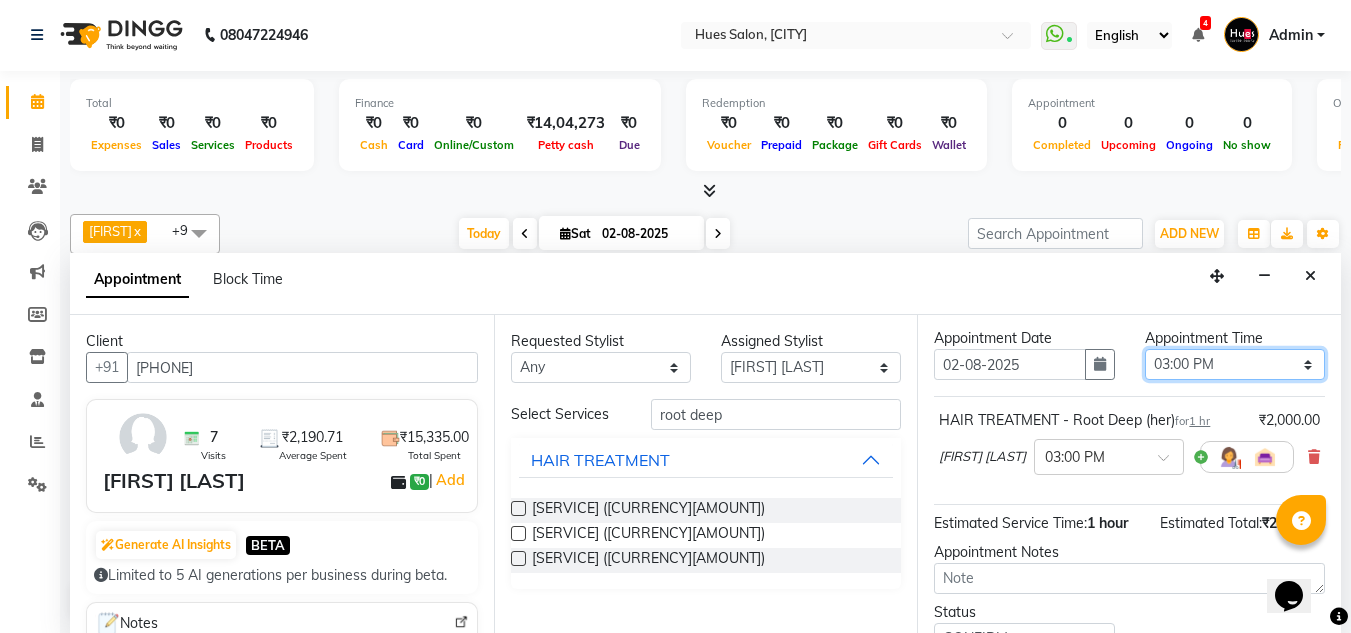 scroll, scrollTop: 193, scrollLeft: 0, axis: vertical 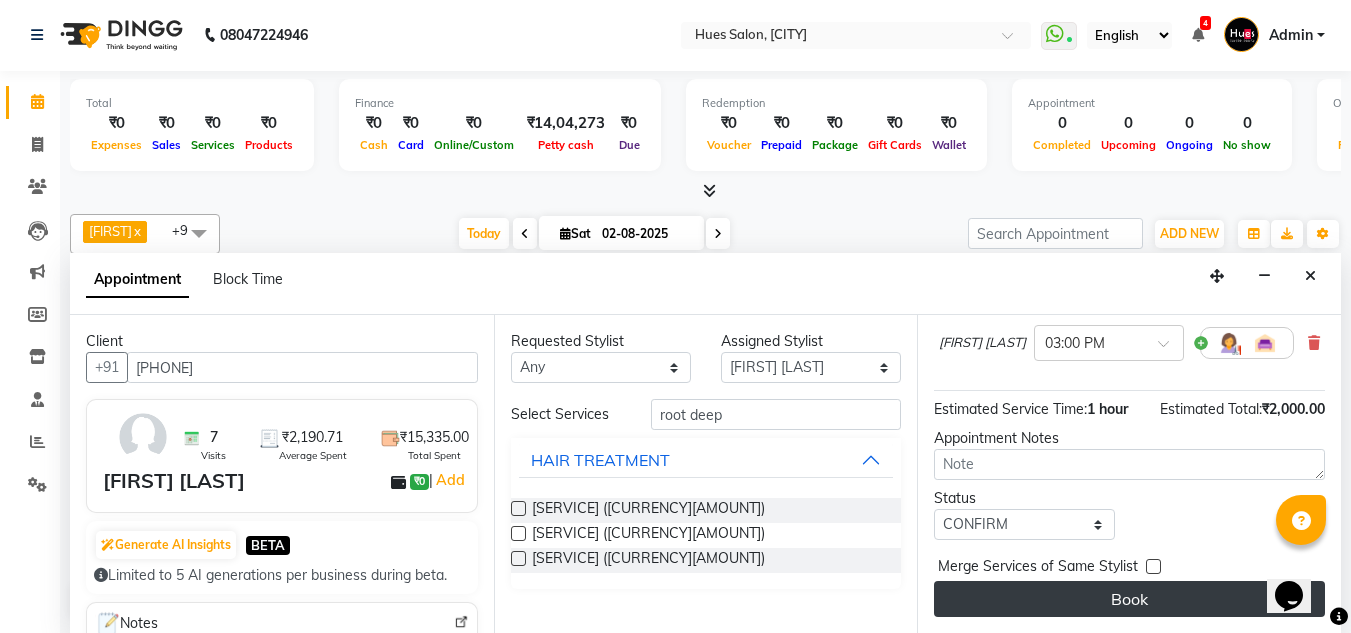 click on "Book" at bounding box center (1129, 599) 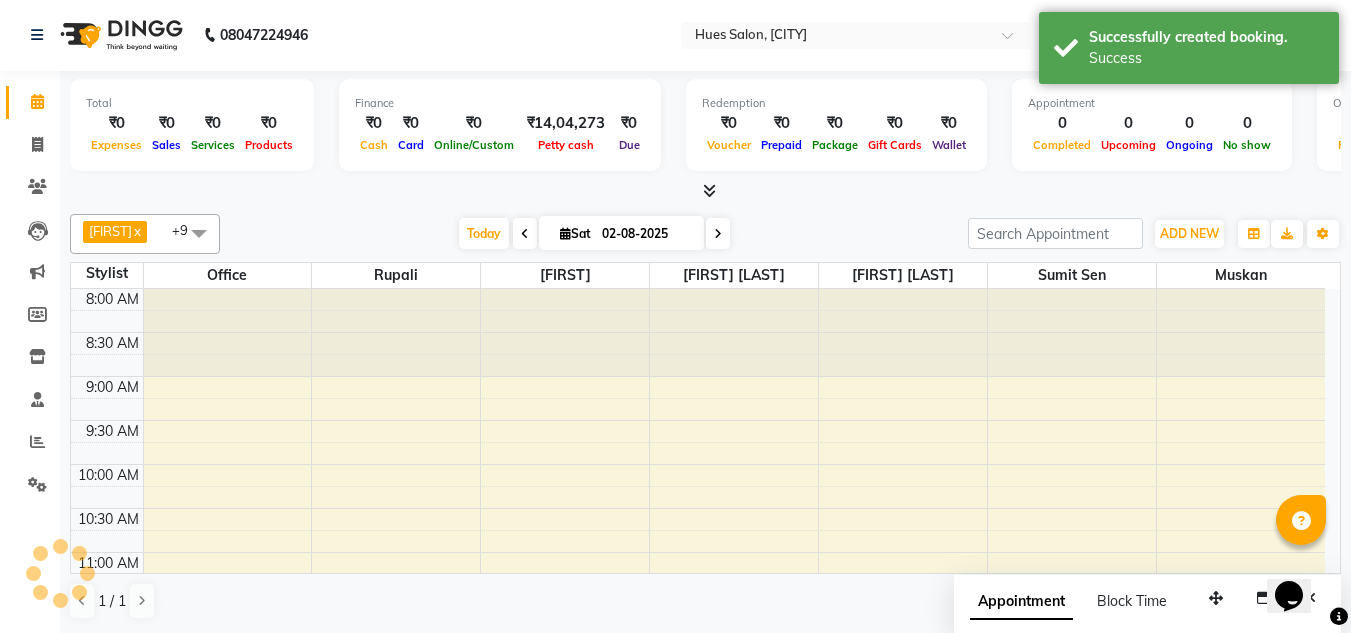 scroll, scrollTop: 0, scrollLeft: 0, axis: both 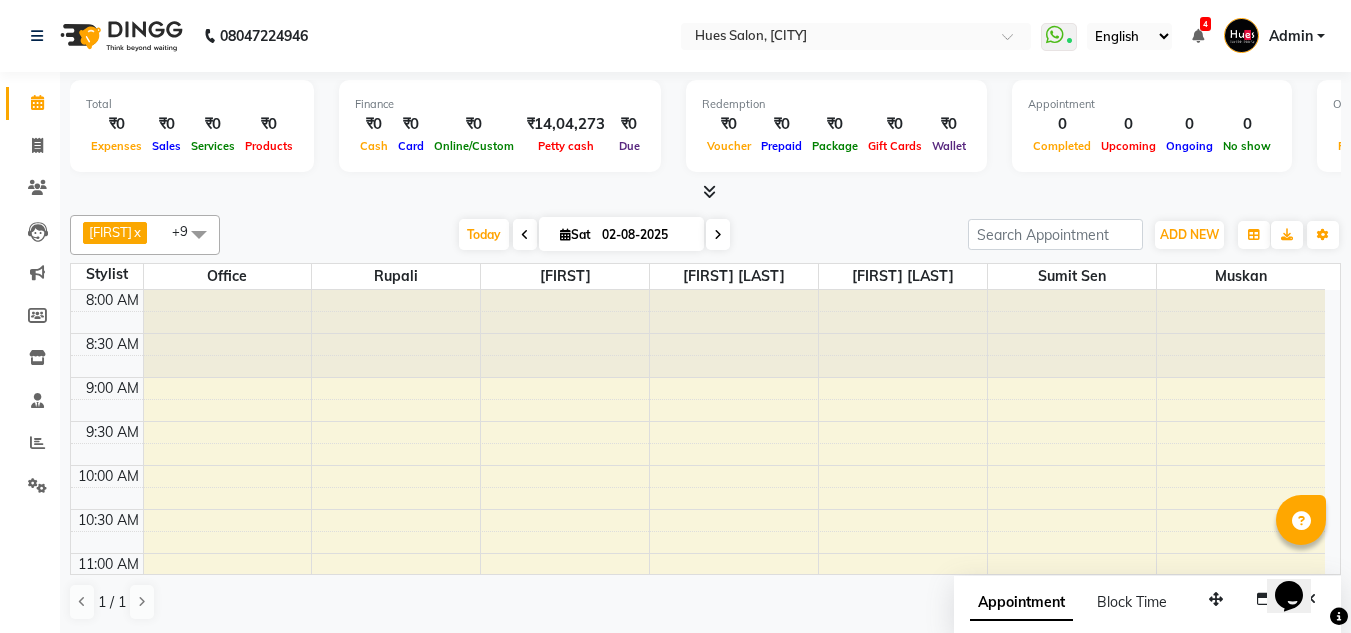 click on "UnSelect All [FIRST]  [FIRST] [FIRST] [FIRST] [FIRST] [FIRST] [FIRST] [FIRST] [FIRST] [FIRST] Toggle Dropdown Add Appointment Add Invoice Add Expense Add Attendance Add Client Add Transaction Toggle Dropdown Add Appointment Add Invoice Add Expense Add Attendance Add Client ADD NEW Toggle Dropdown Add Appointment Add Invoice Add Expense Add Attendance Add Client Add Transaction [FIRST]  [FIRST] [FIRST] [FIRST] [FIRST] [FIRST] [FIRST] [FIRST] [FIRST] [FIRST] UnSelect All [FIRST]  [FIRST] [FIRST] [FIRST] [FIRST] [FIRST] [FIRST] [FIRST] [FIRST] [FIRST] Group By  Staff View   Room View  View as Vertical  Vertical - Week View  Horizontal  Horizontal - Week View  List  Toggle Dropdown Calendar Settings Manage Tags   Arrange Stylists  Full Screen" 